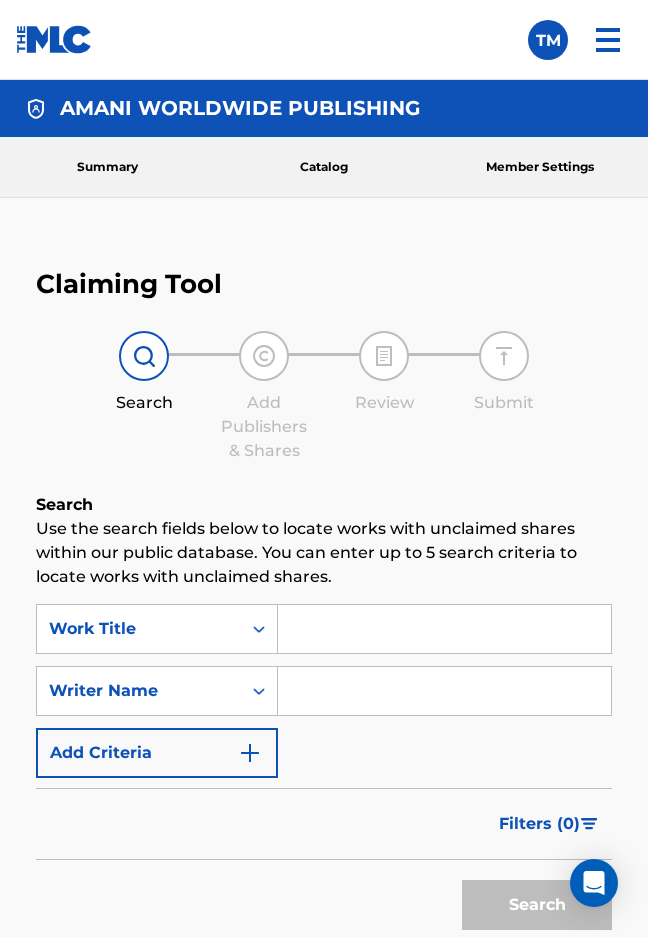 scroll, scrollTop: 0, scrollLeft: 0, axis: both 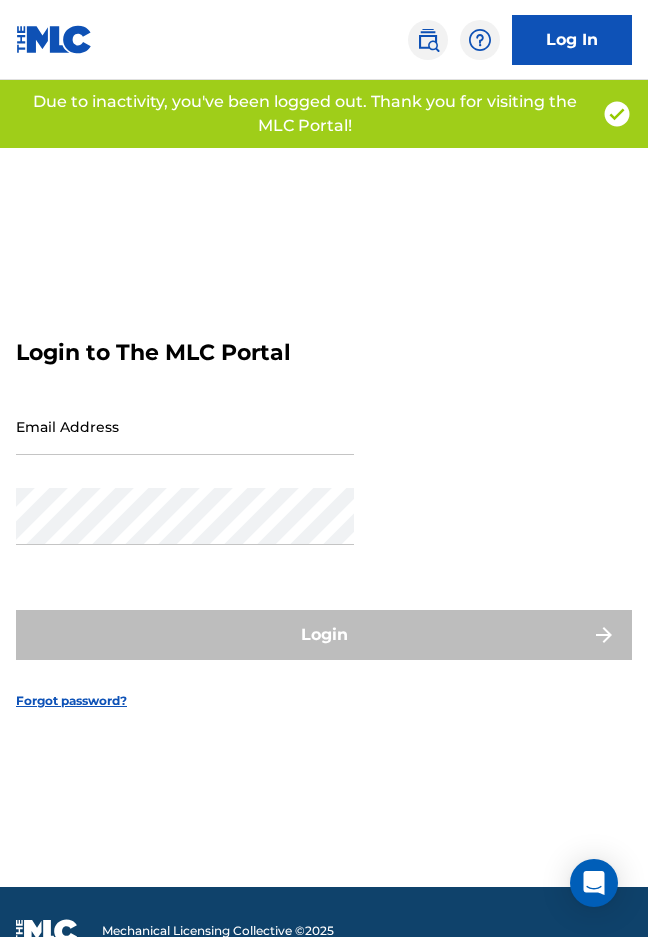 type on "[EMAIL_ADDRESS][DOMAIN_NAME]" 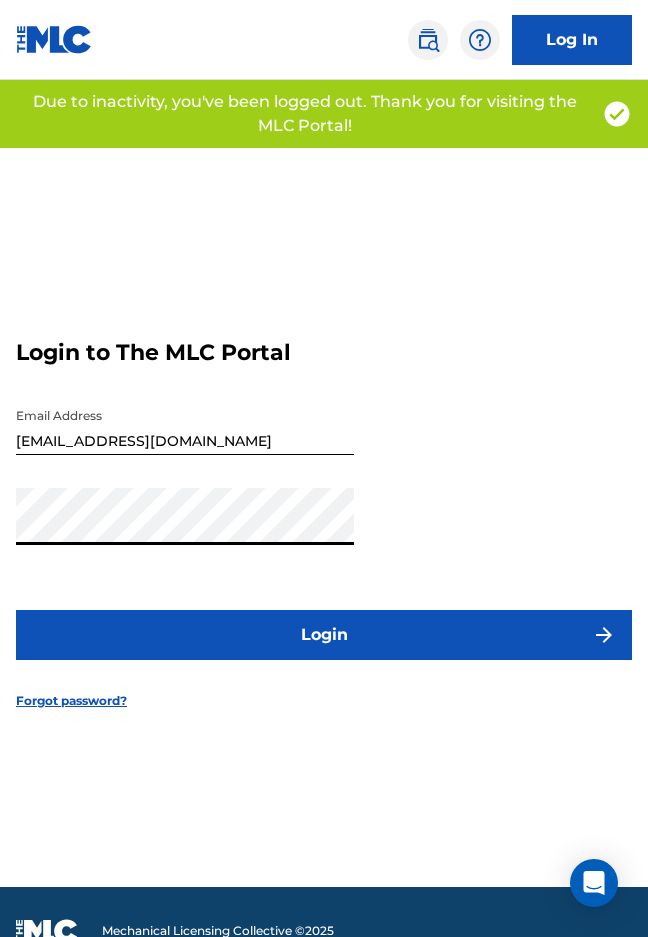 click on "Login" at bounding box center [324, 635] 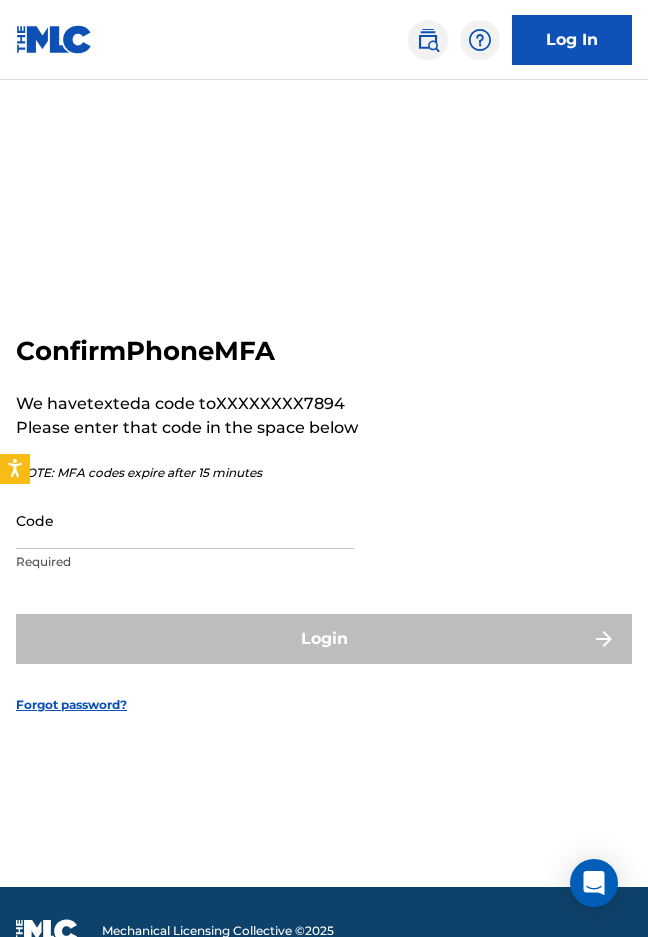 click on "Code" at bounding box center [185, 520] 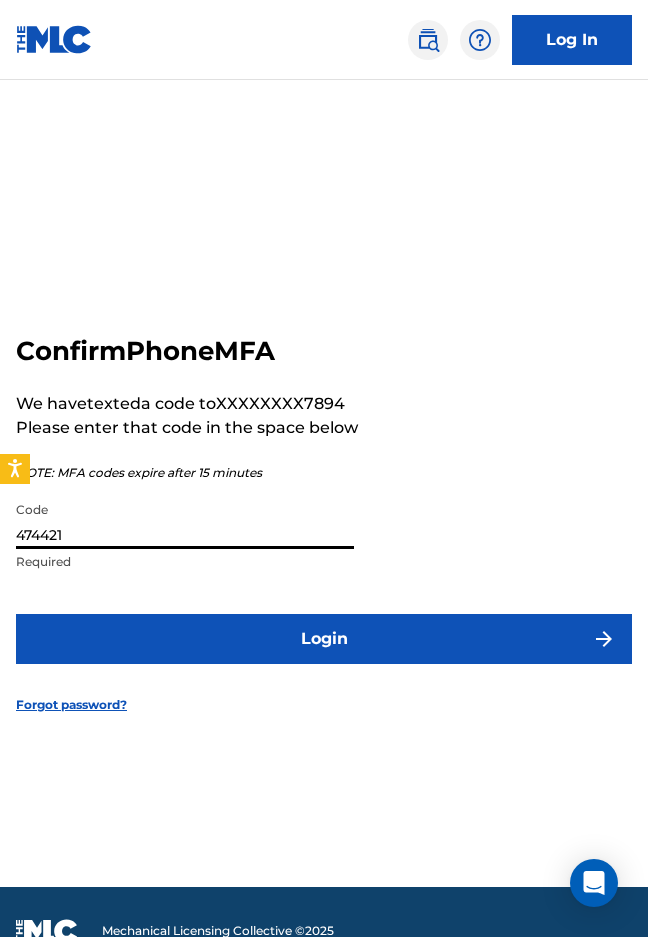 type on "474421" 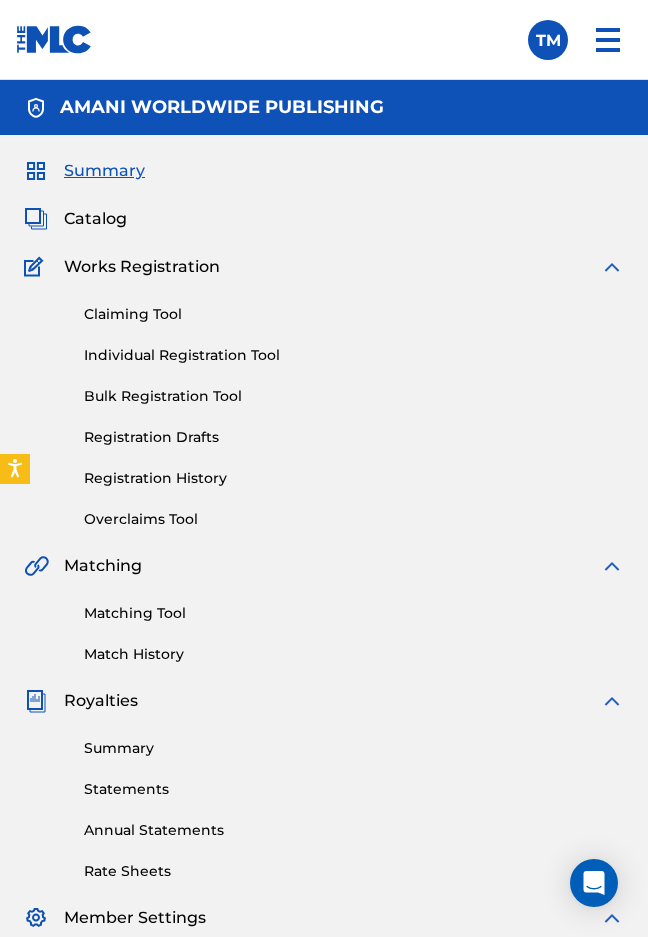 scroll, scrollTop: 0, scrollLeft: 0, axis: both 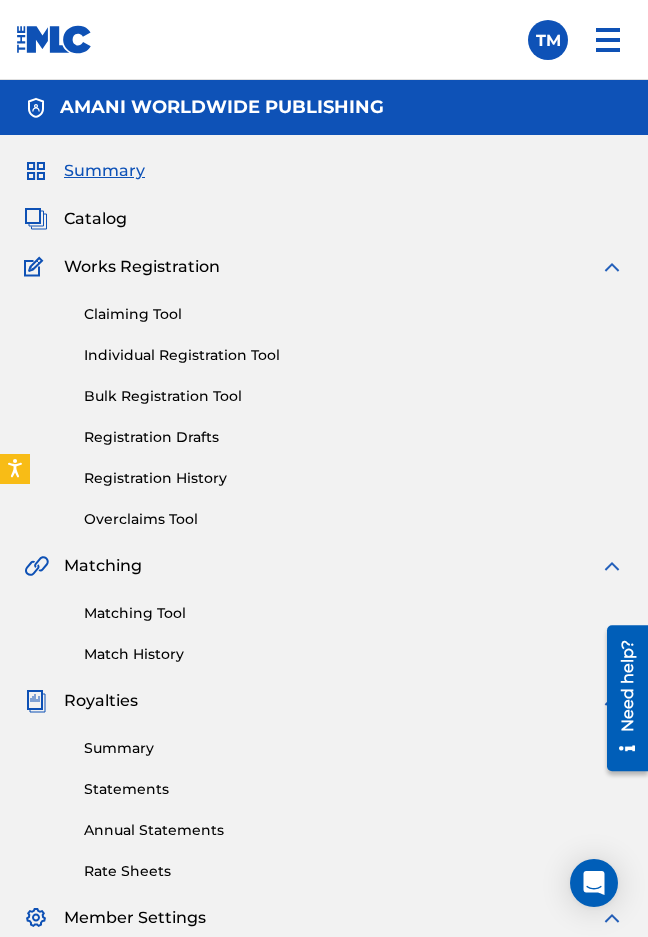 click on "Claiming Tool" at bounding box center [354, 314] 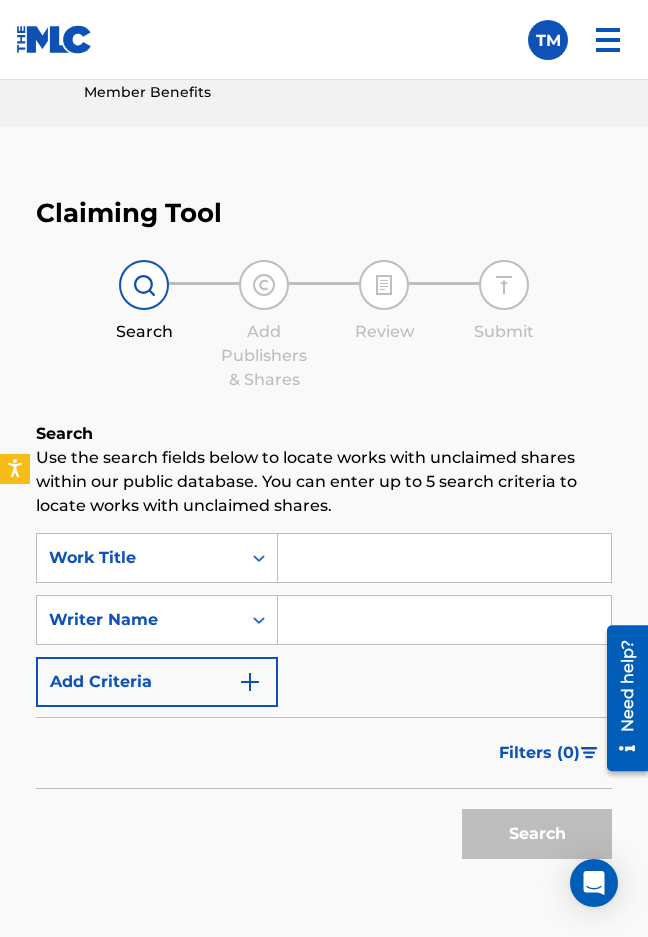 scroll, scrollTop: 1121, scrollLeft: 0, axis: vertical 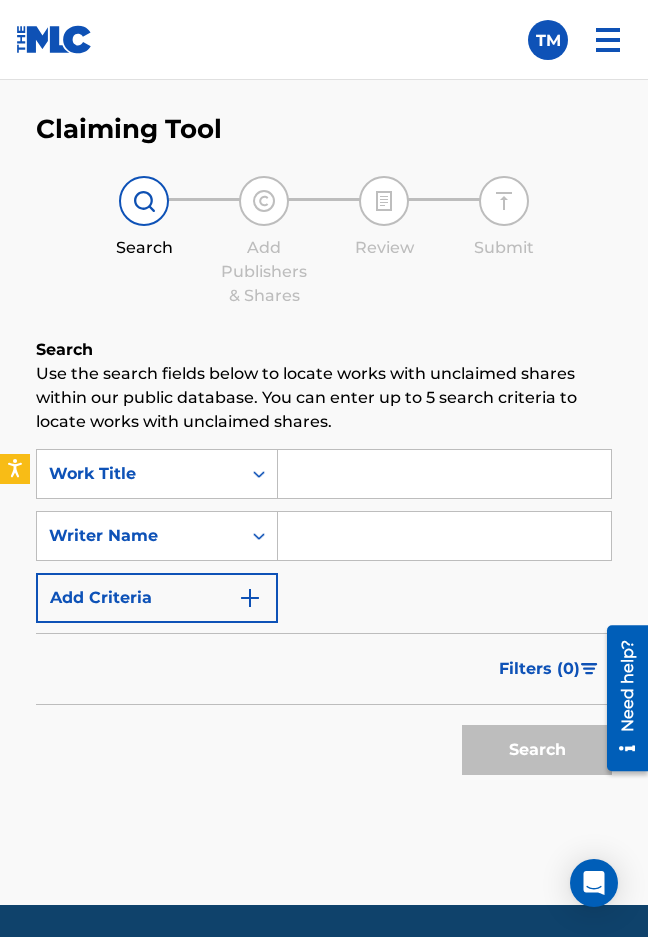 click at bounding box center (444, 474) 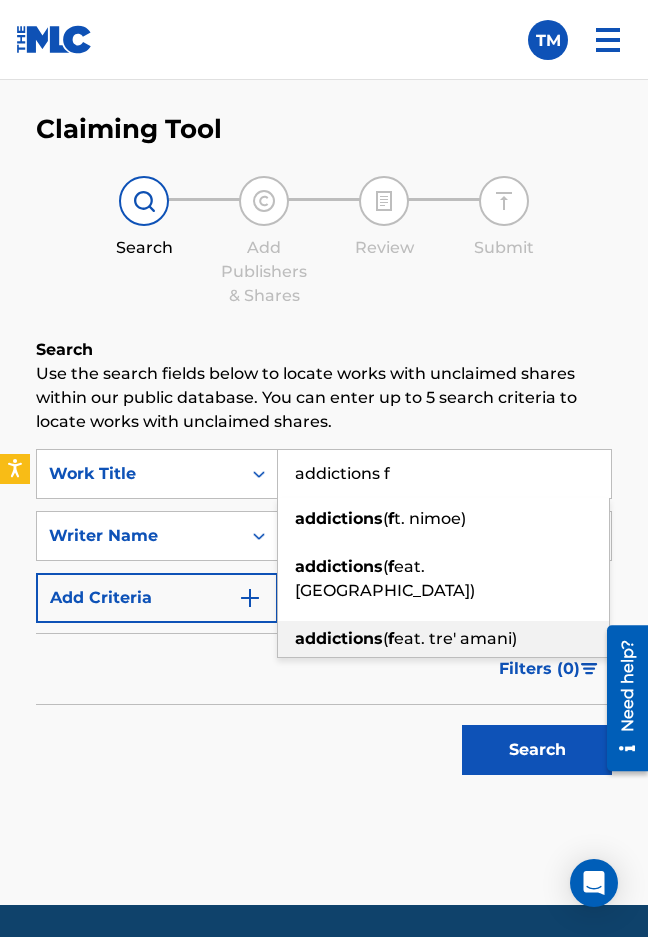 click on "addictions" at bounding box center [339, 638] 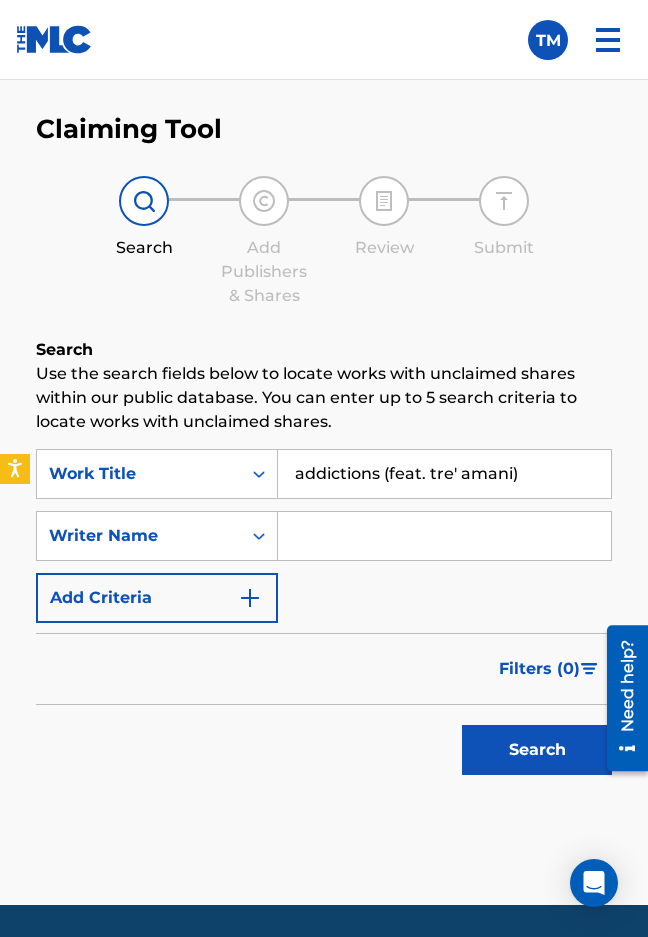 click at bounding box center (444, 536) 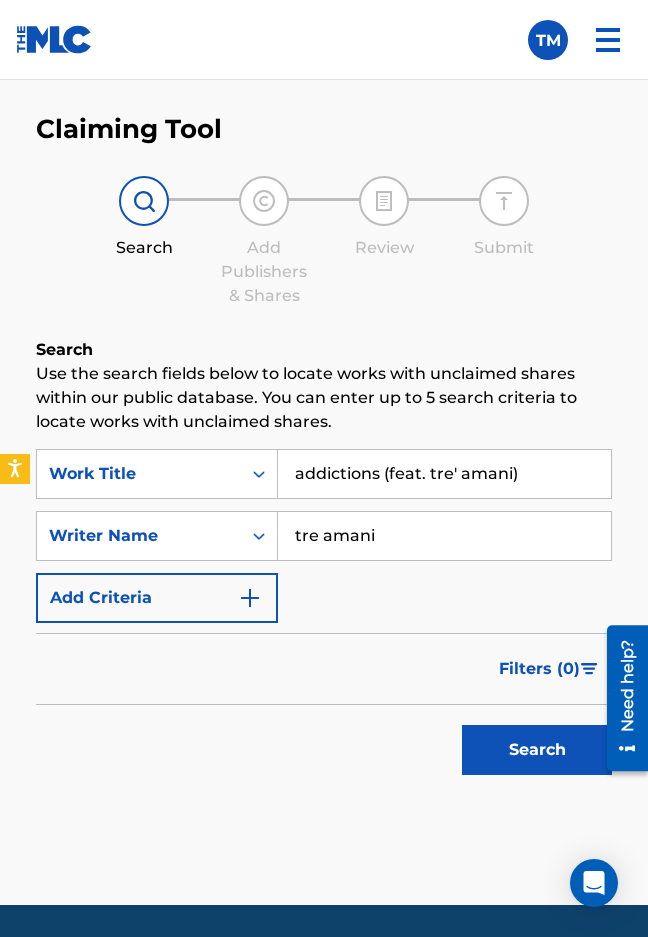 type on "tre amani" 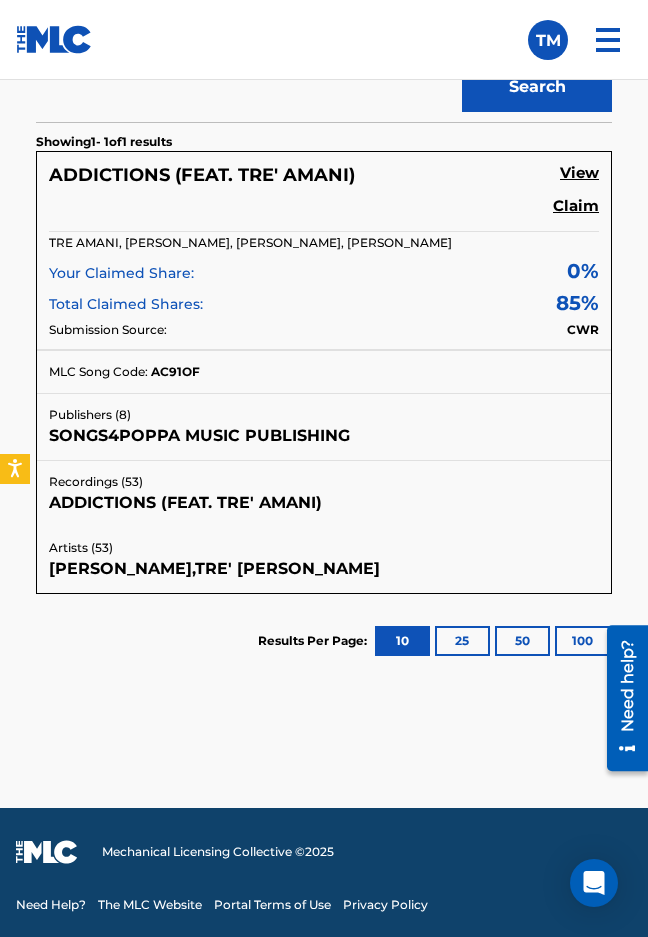 scroll, scrollTop: 1783, scrollLeft: 0, axis: vertical 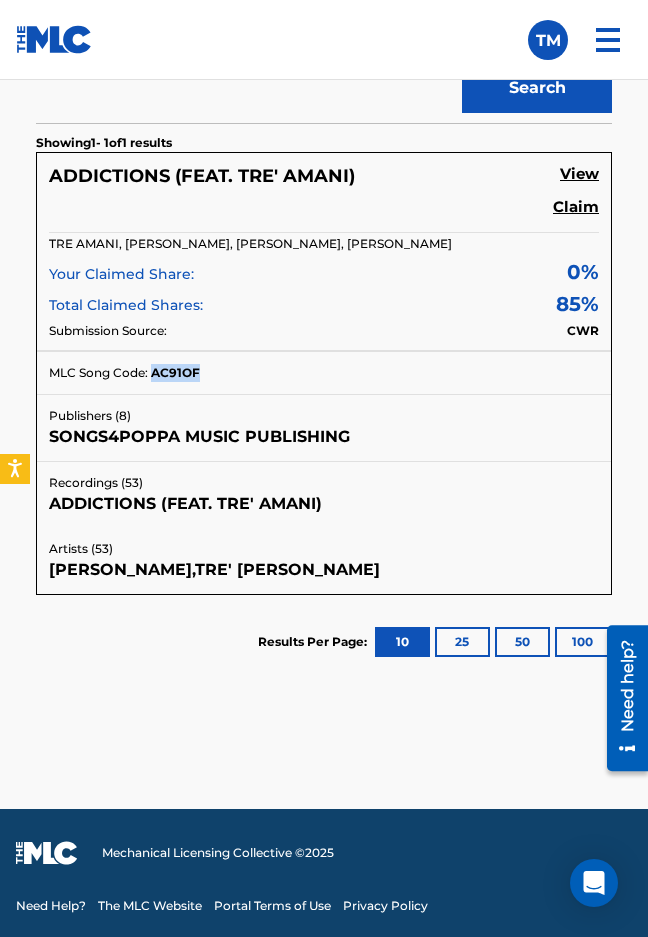 drag, startPoint x: 153, startPoint y: 370, endPoint x: 207, endPoint y: 365, distance: 54.230988 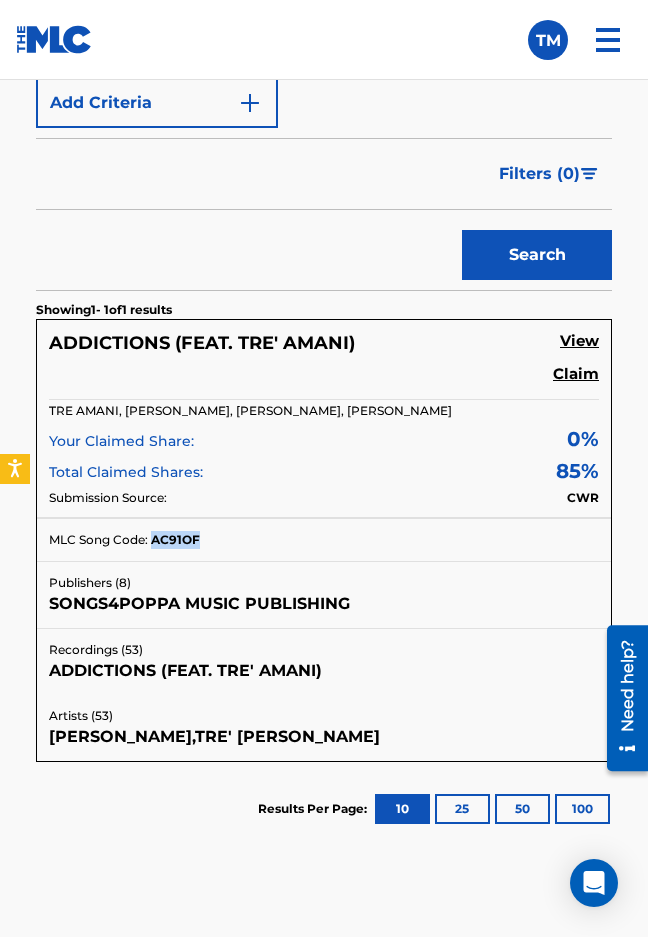 scroll, scrollTop: 1617, scrollLeft: 0, axis: vertical 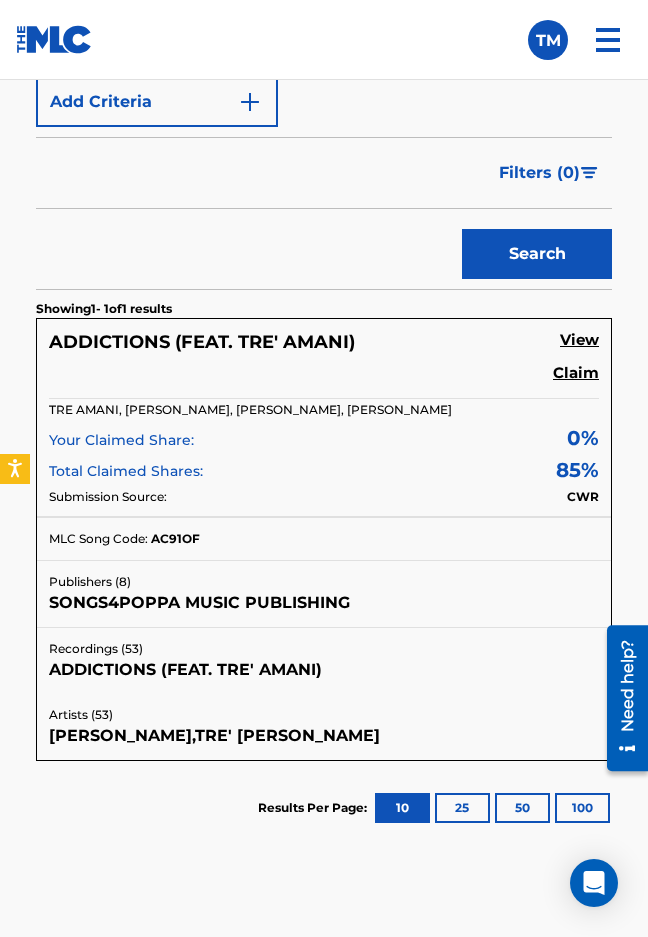 click on "Claim" at bounding box center [576, 373] 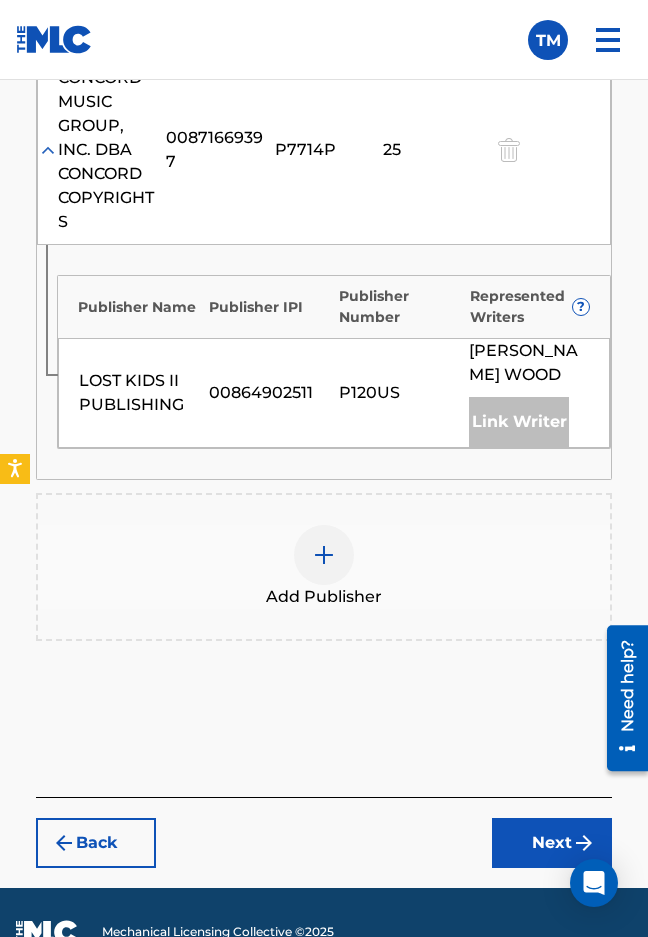 scroll, scrollTop: 2845, scrollLeft: 0, axis: vertical 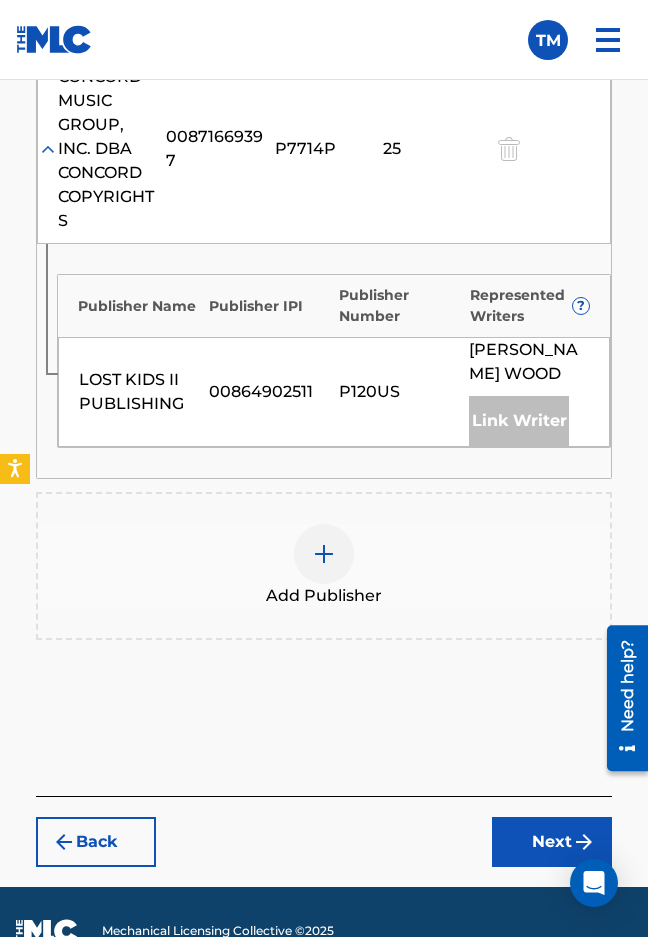 click at bounding box center [324, 554] 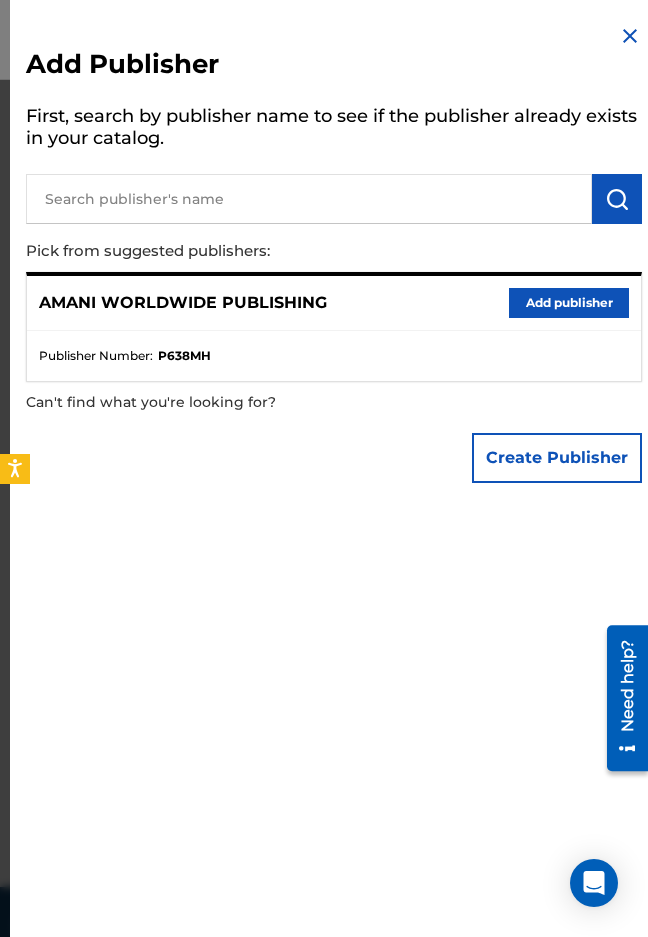 click on "Add publisher" at bounding box center [569, 303] 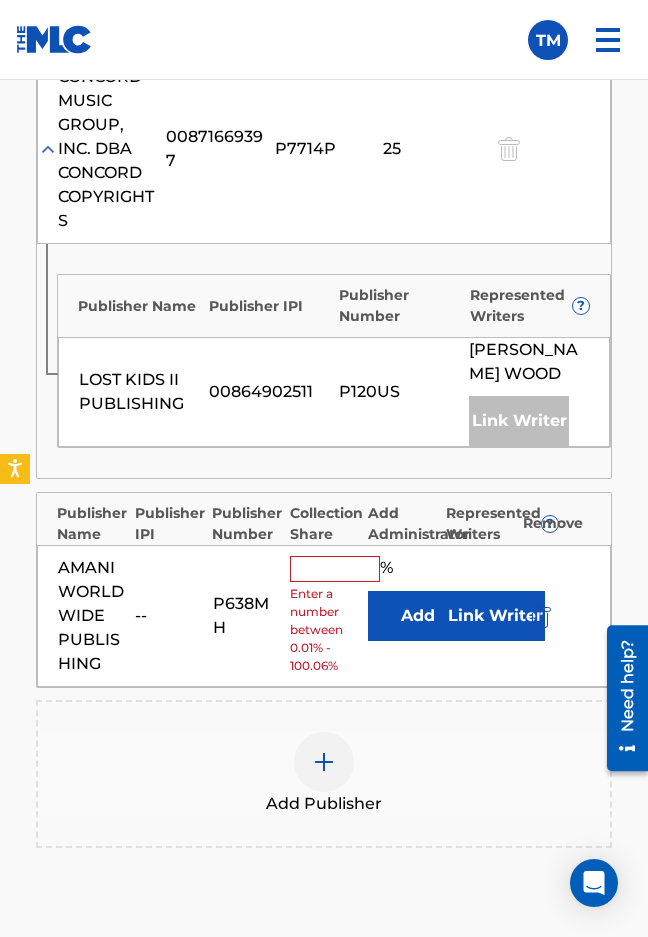 click at bounding box center [335, 569] 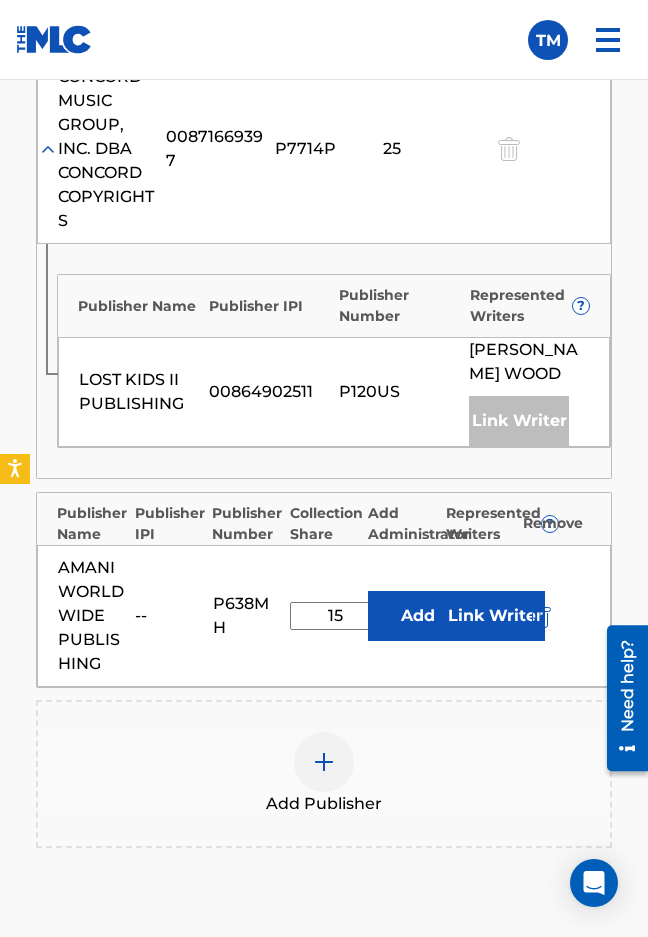 type on "15" 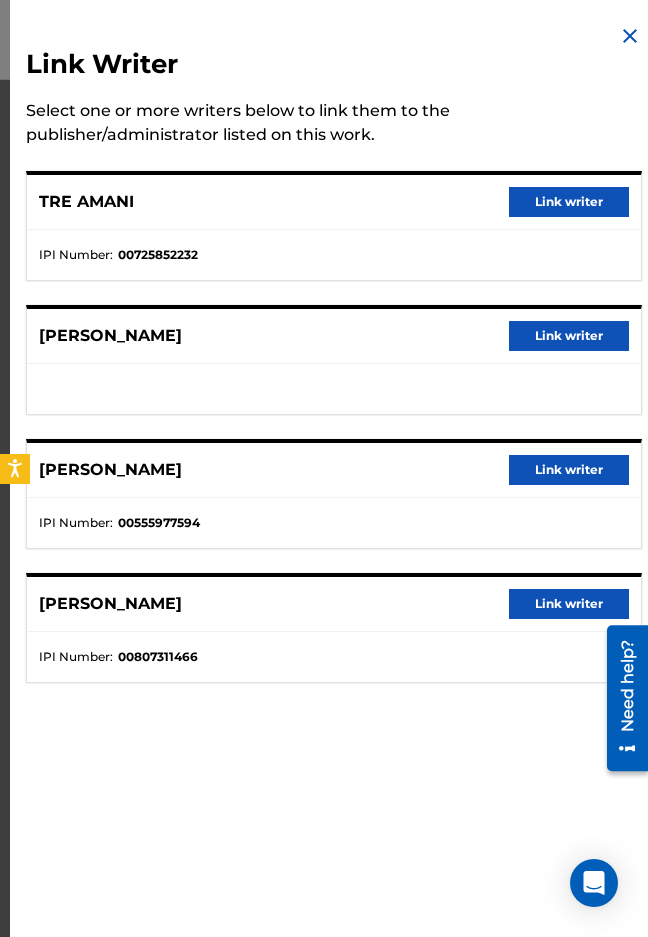 click on "Link writer" at bounding box center (569, 202) 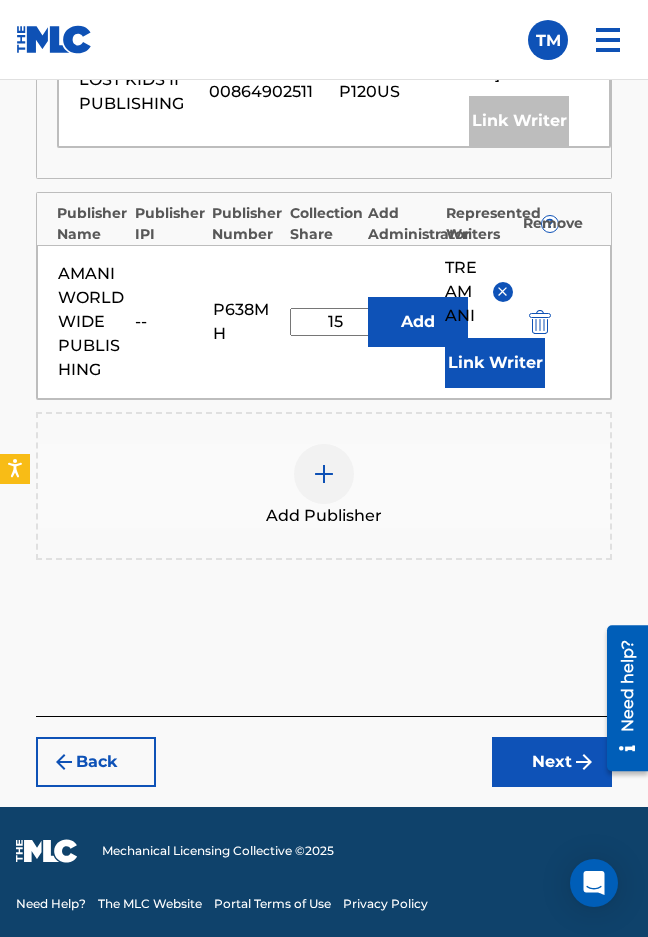 scroll, scrollTop: 3166, scrollLeft: 0, axis: vertical 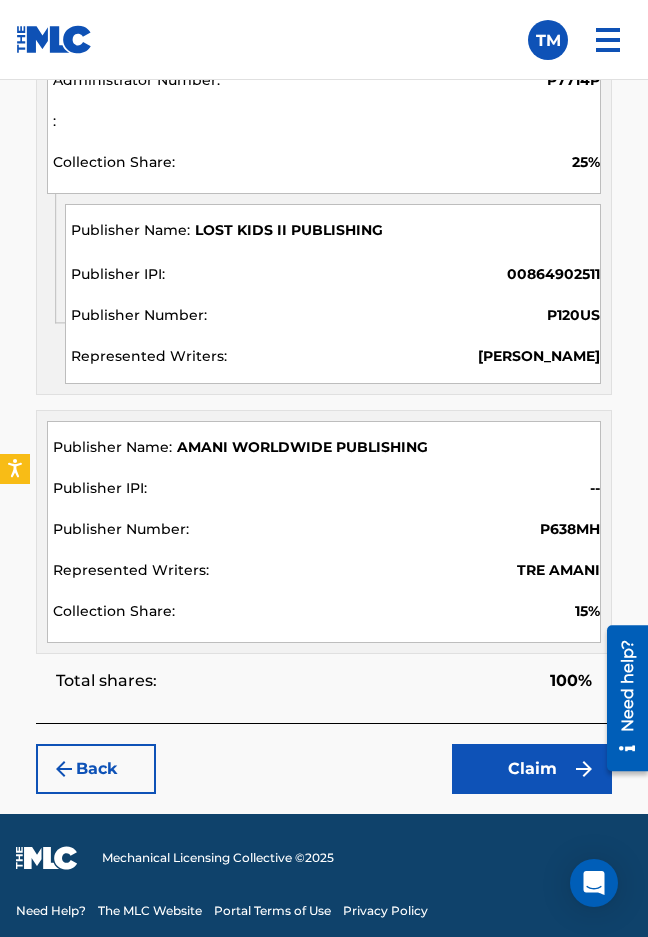 click on "Claim" at bounding box center (532, 769) 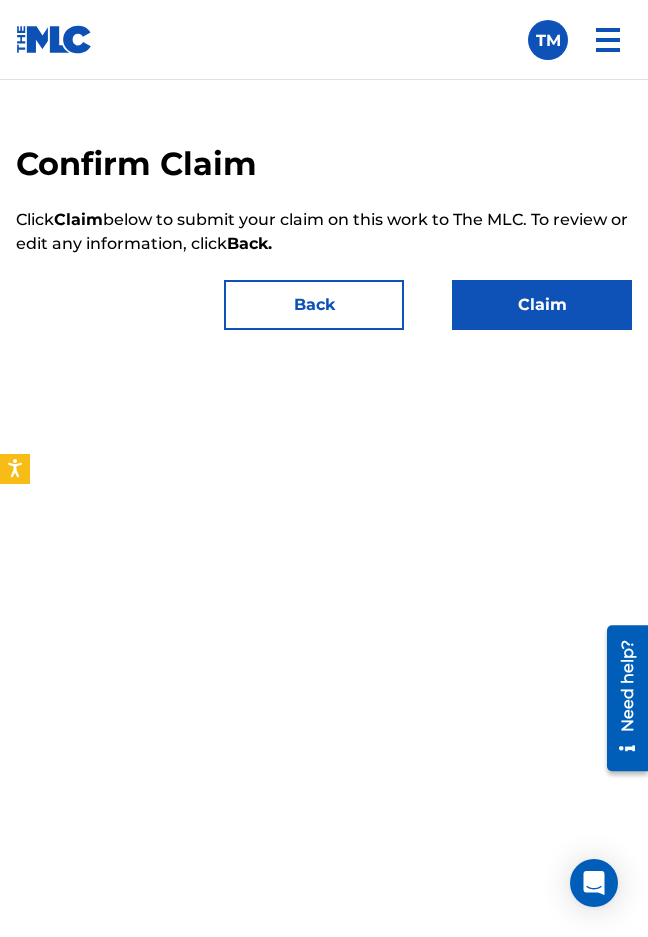 click on "Claim" at bounding box center [542, 305] 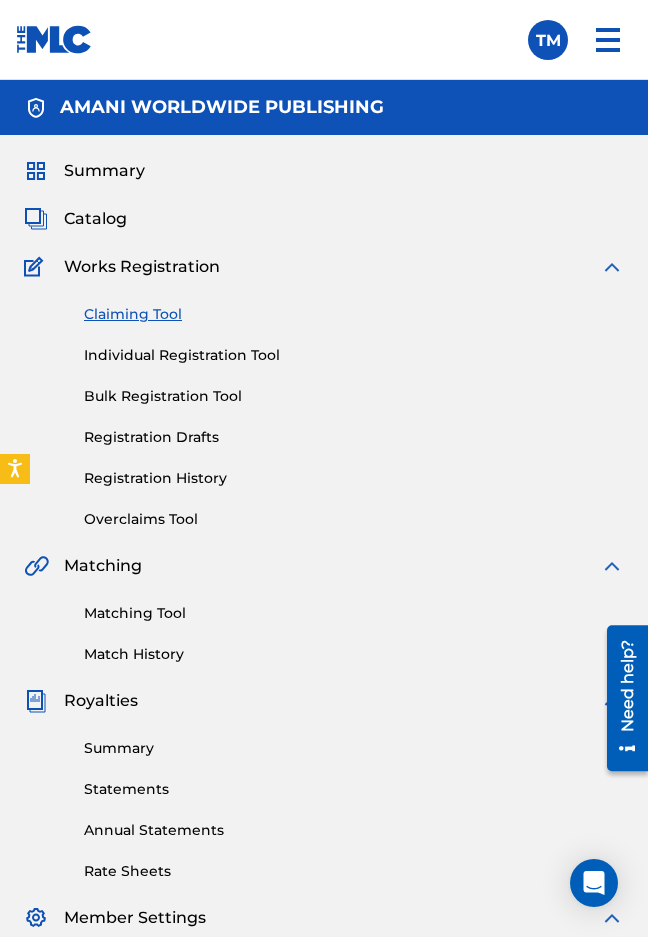 scroll, scrollTop: 0, scrollLeft: 0, axis: both 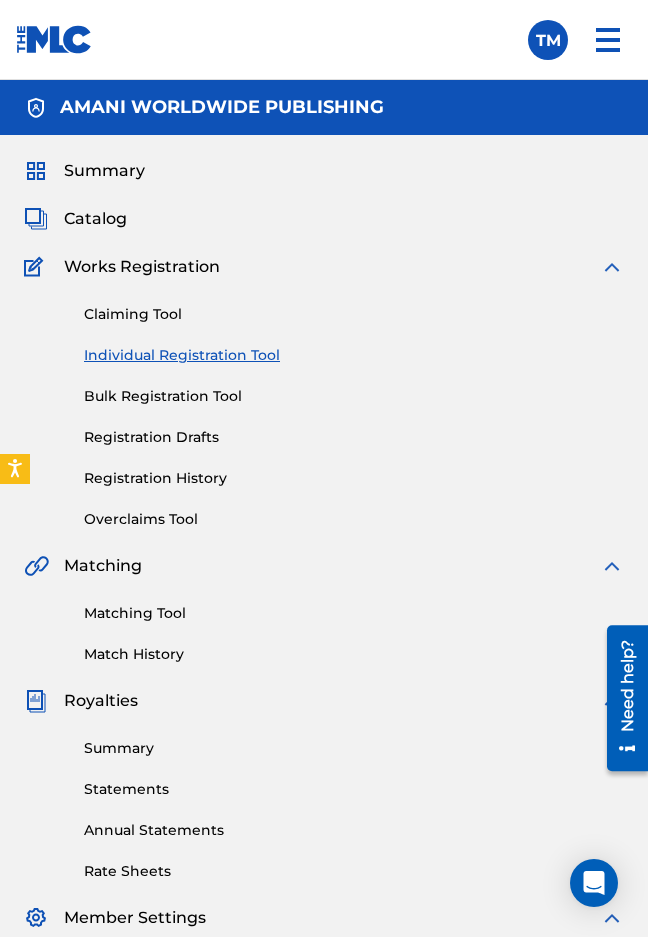 click on "Claiming Tool" at bounding box center (354, 314) 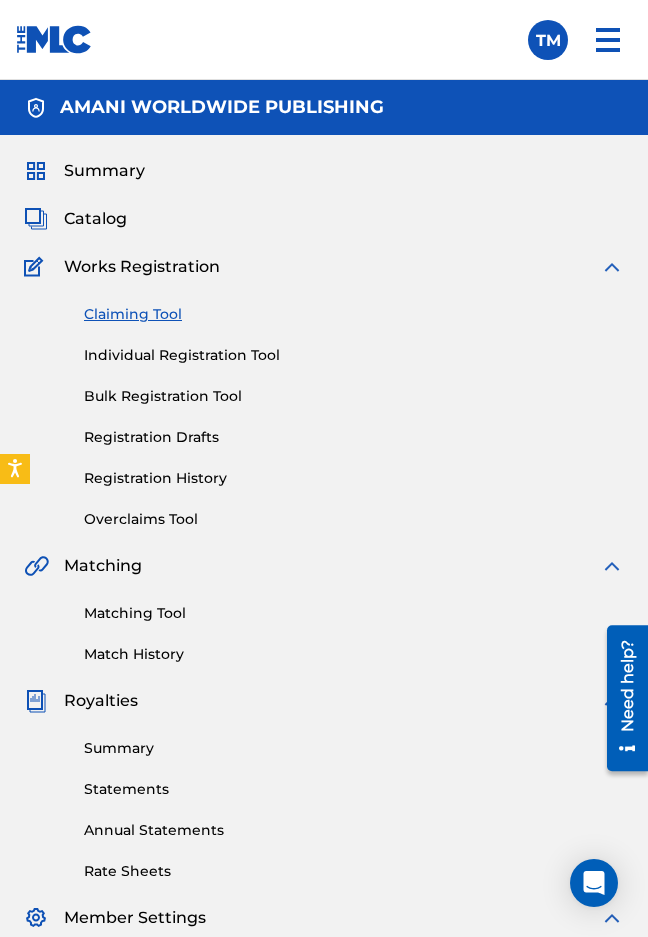 click on "Individual Registration Tool" at bounding box center [354, 355] 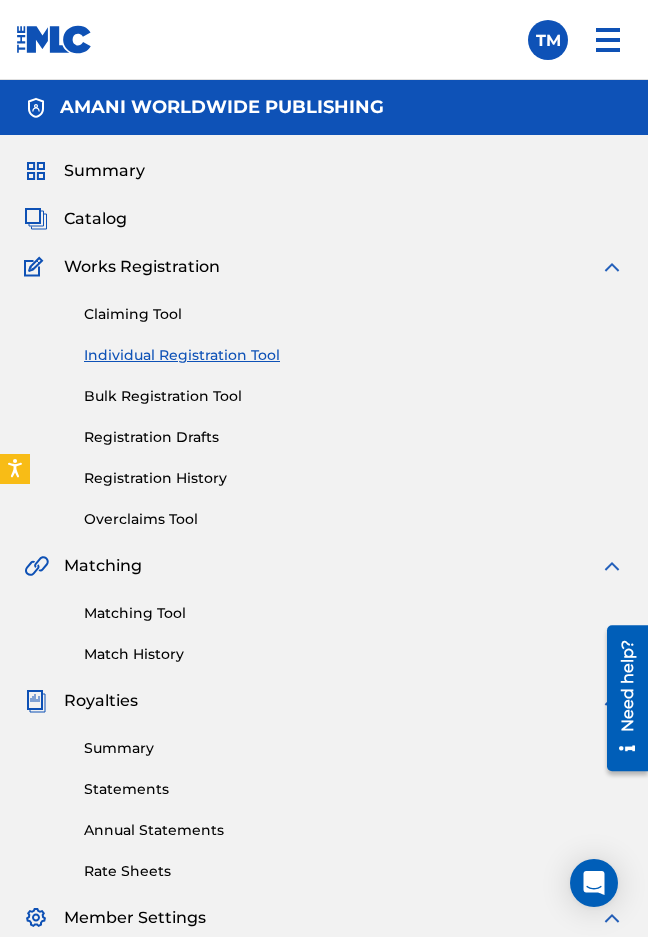 scroll, scrollTop: 0, scrollLeft: 0, axis: both 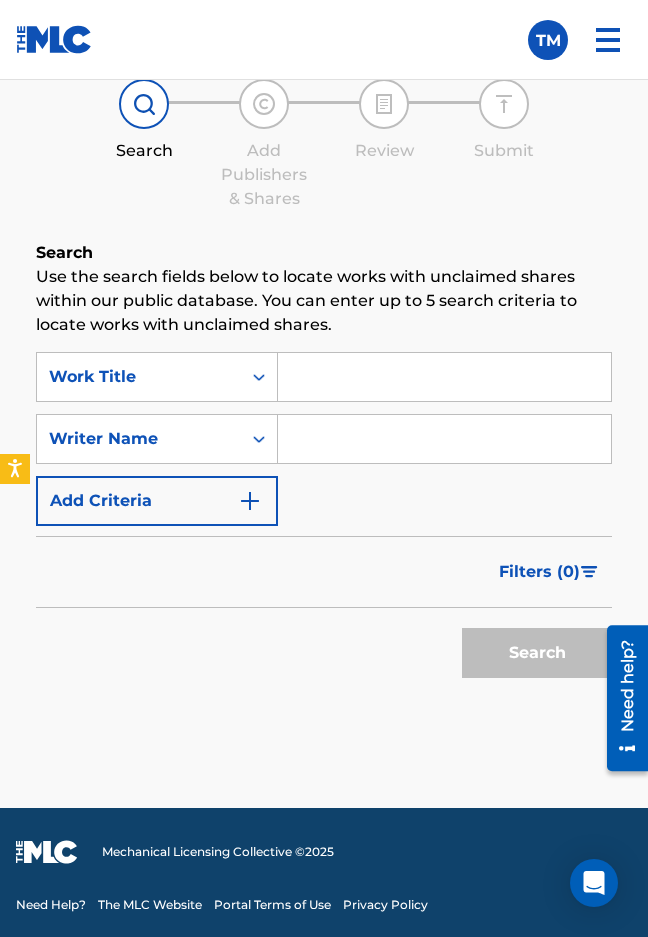 click at bounding box center (444, 377) 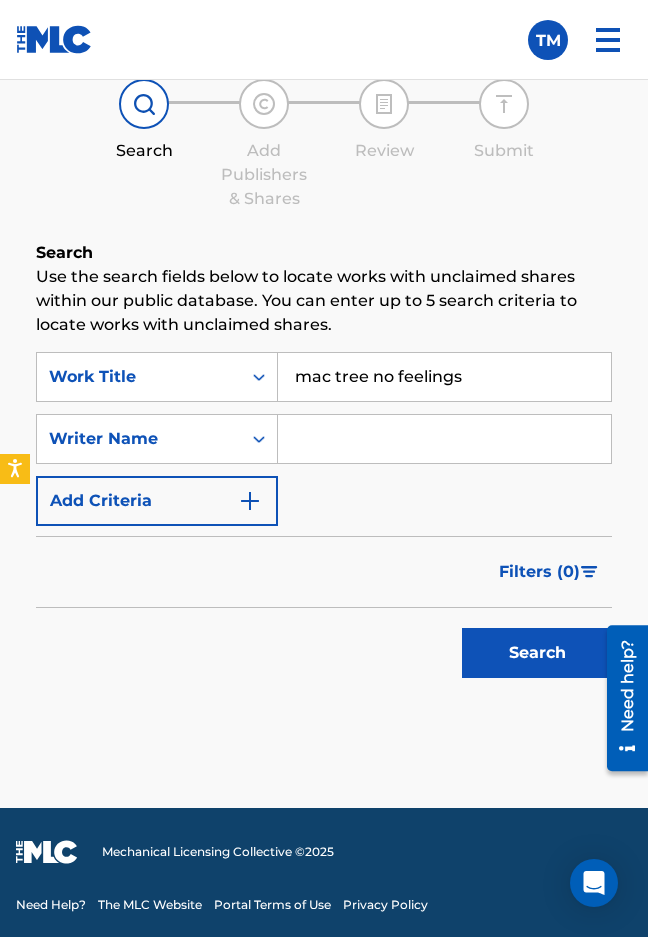 drag, startPoint x: 456, startPoint y: 379, endPoint x: 269, endPoint y: 345, distance: 190.06578 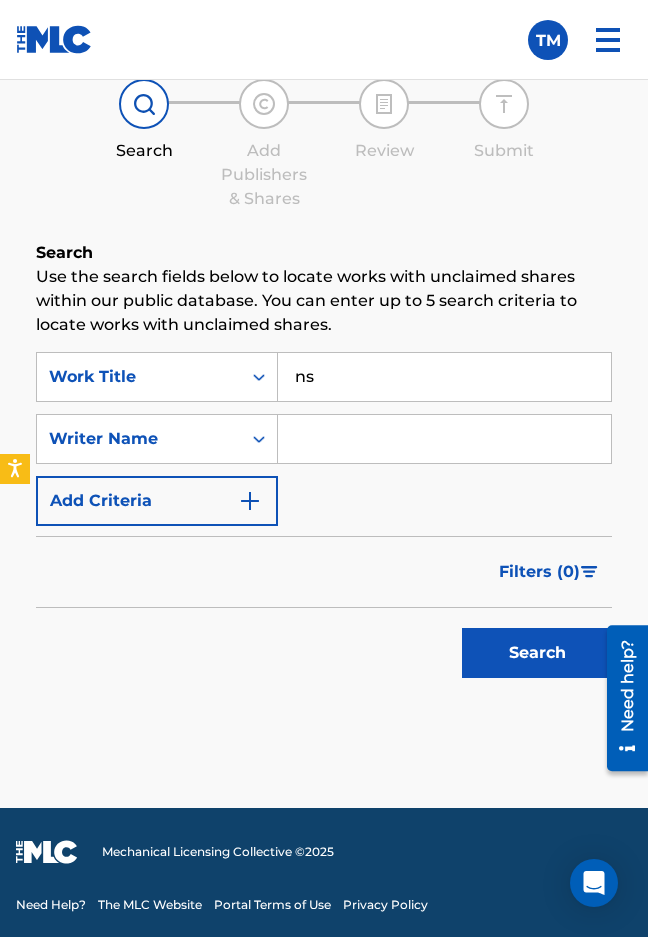 type on "s" 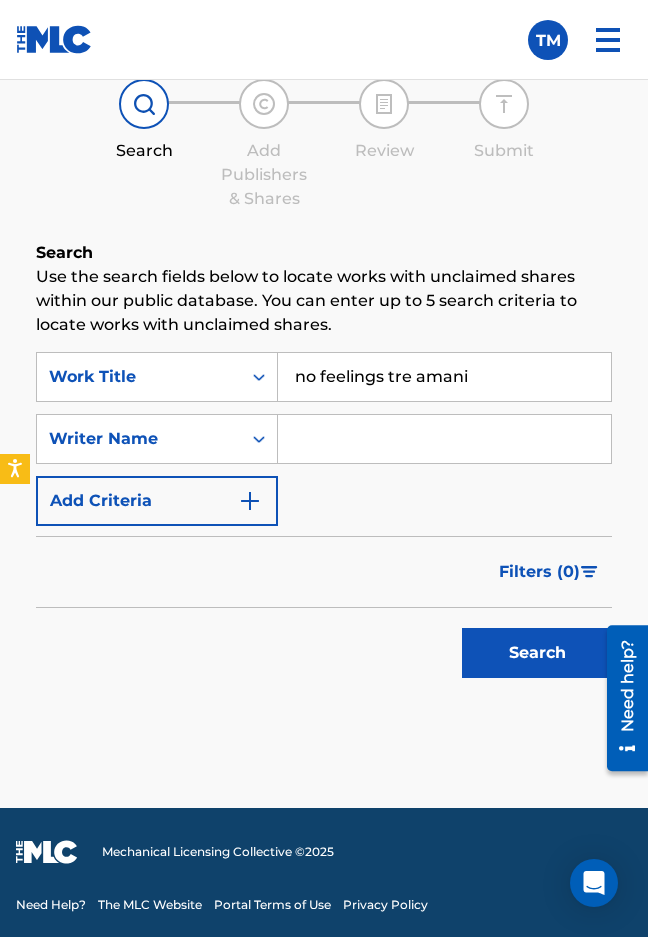 click on "Search" at bounding box center [537, 653] 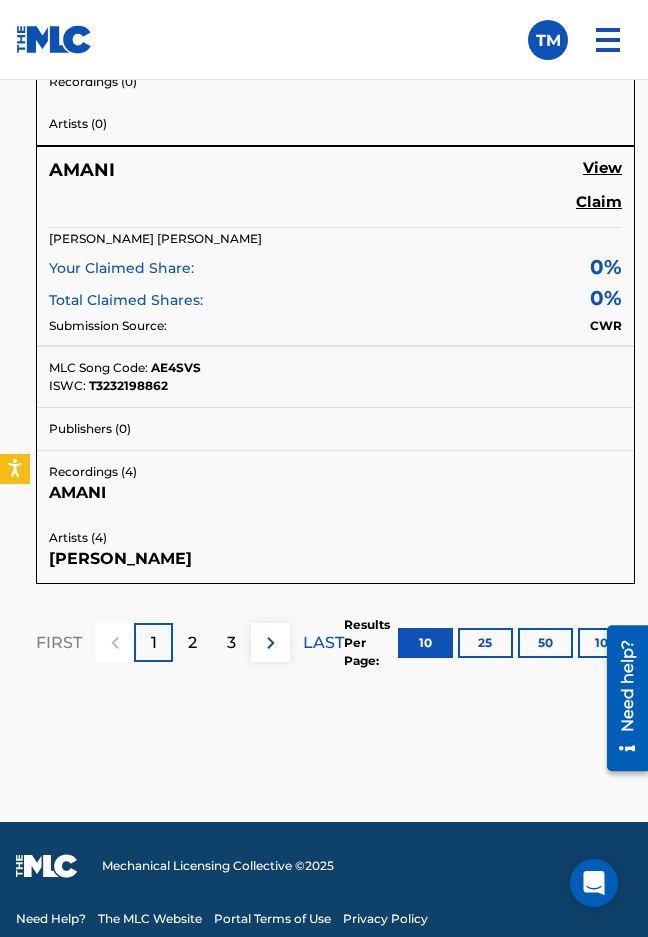 scroll, scrollTop: 5433, scrollLeft: 0, axis: vertical 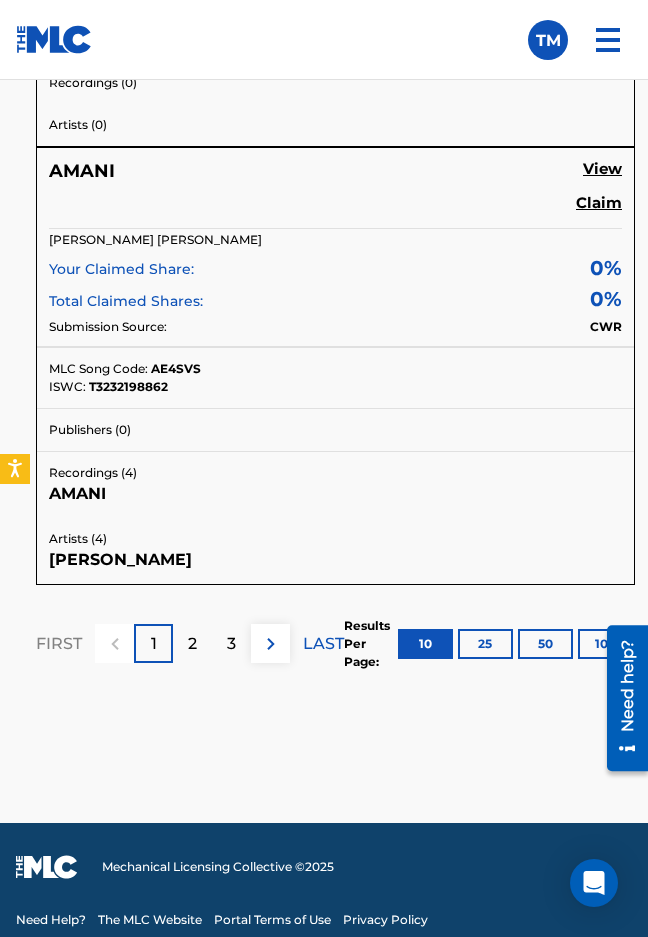 type on "no feelings tre Amani" 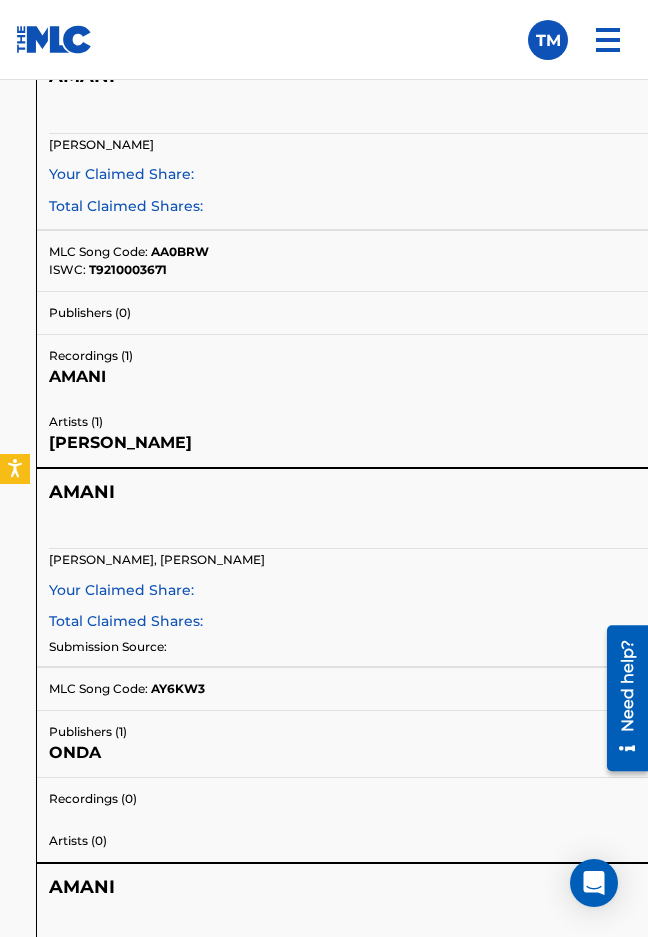 scroll, scrollTop: 2373, scrollLeft: 1, axis: both 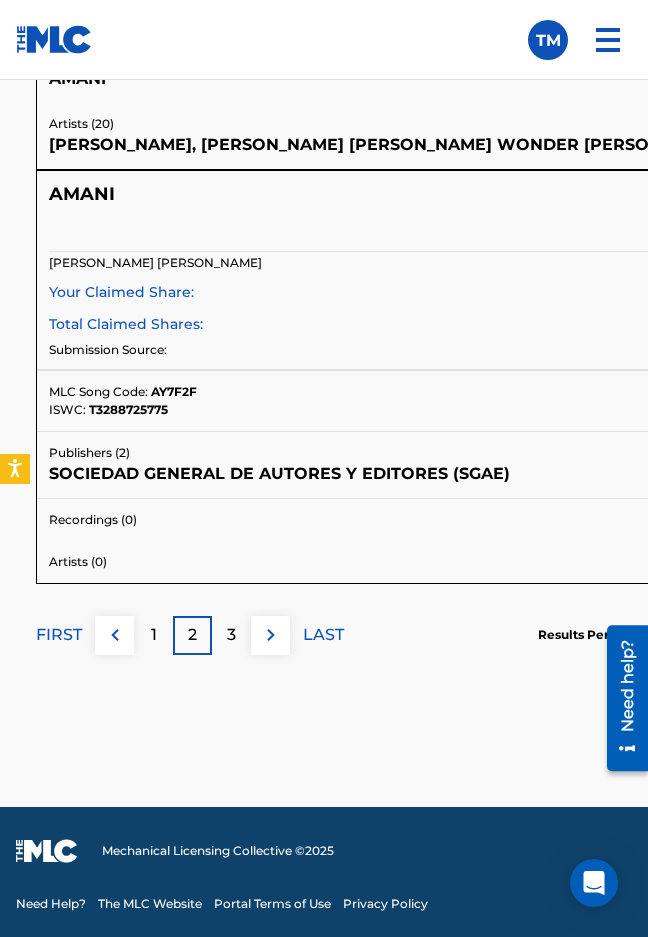 click on "3" at bounding box center (231, 635) 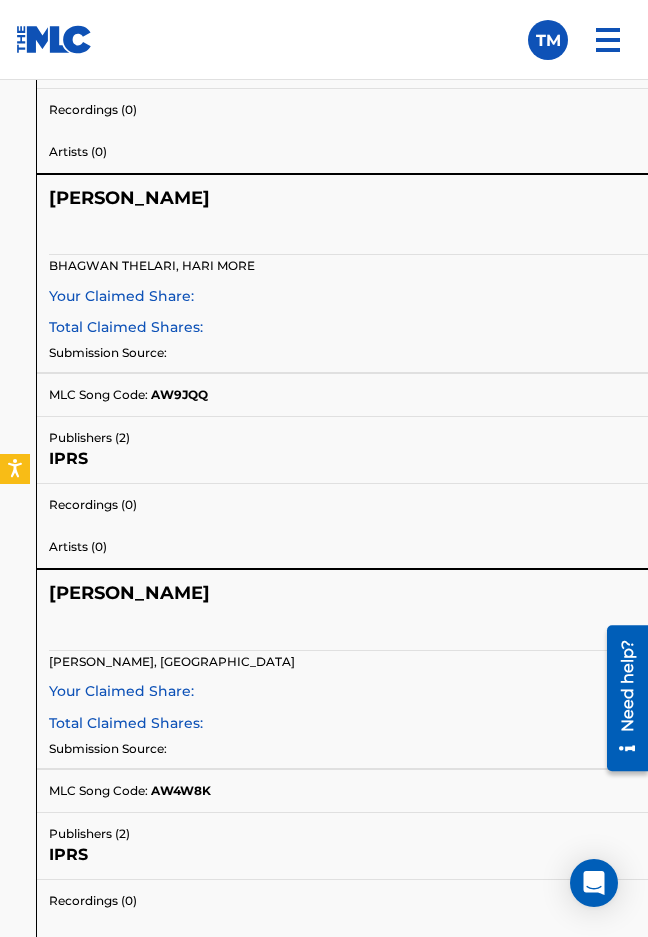 scroll, scrollTop: 4385, scrollLeft: 0, axis: vertical 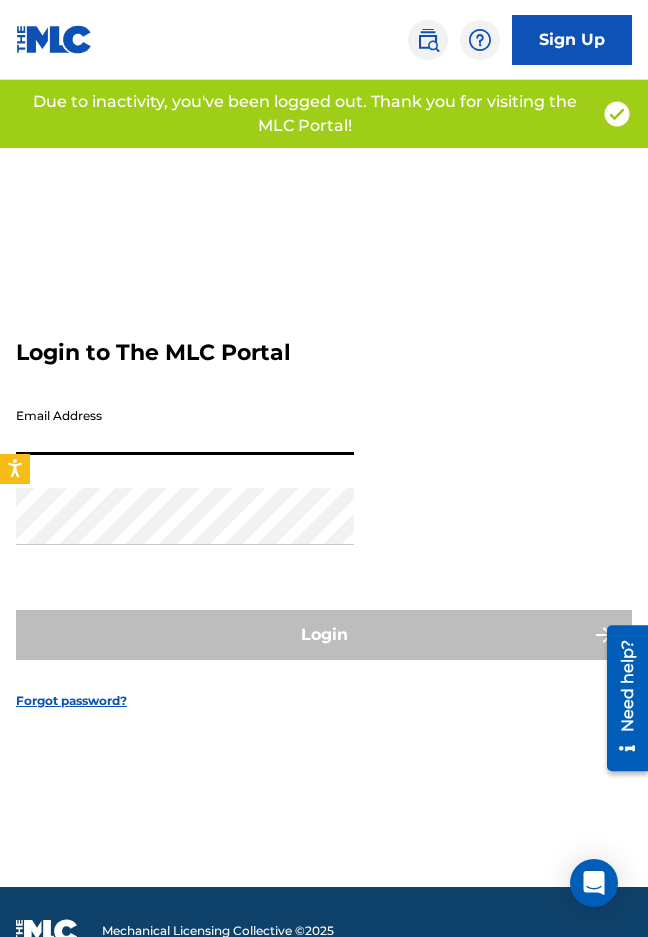 type on "[EMAIL_ADDRESS][DOMAIN_NAME]" 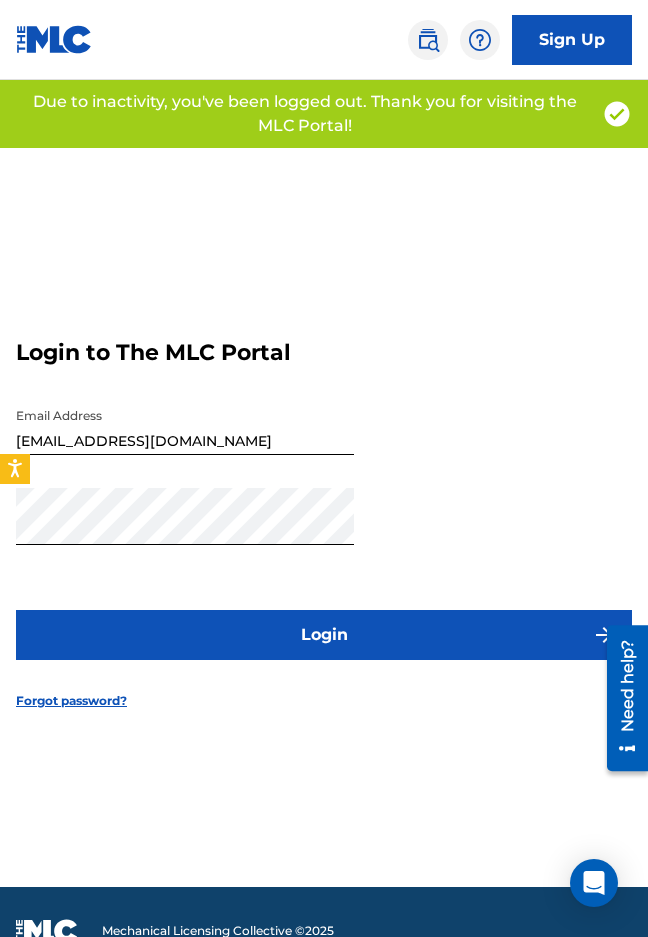 click on "Login" at bounding box center [324, 635] 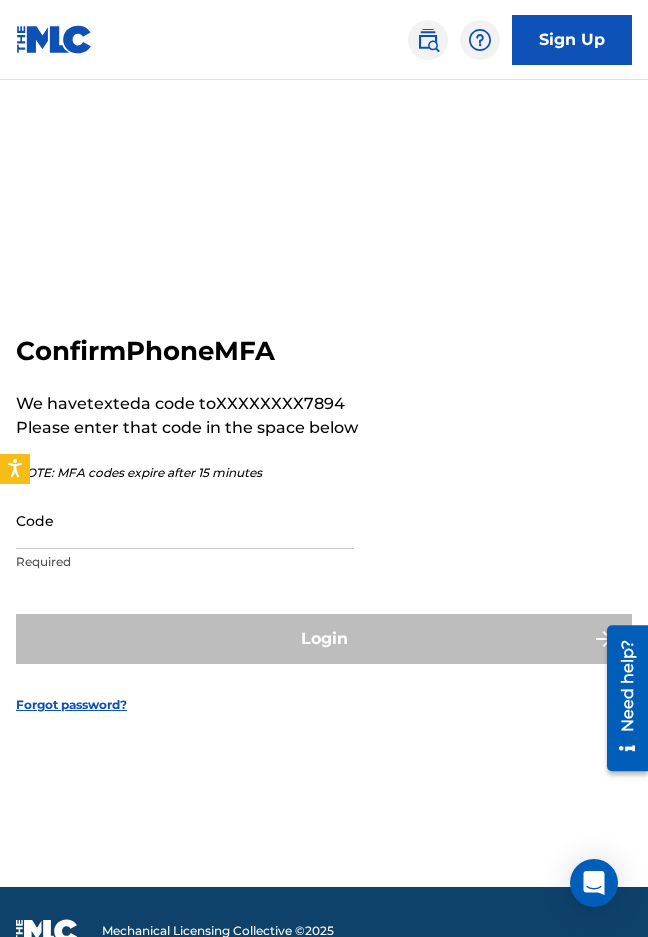 click on "Code" at bounding box center [185, 520] 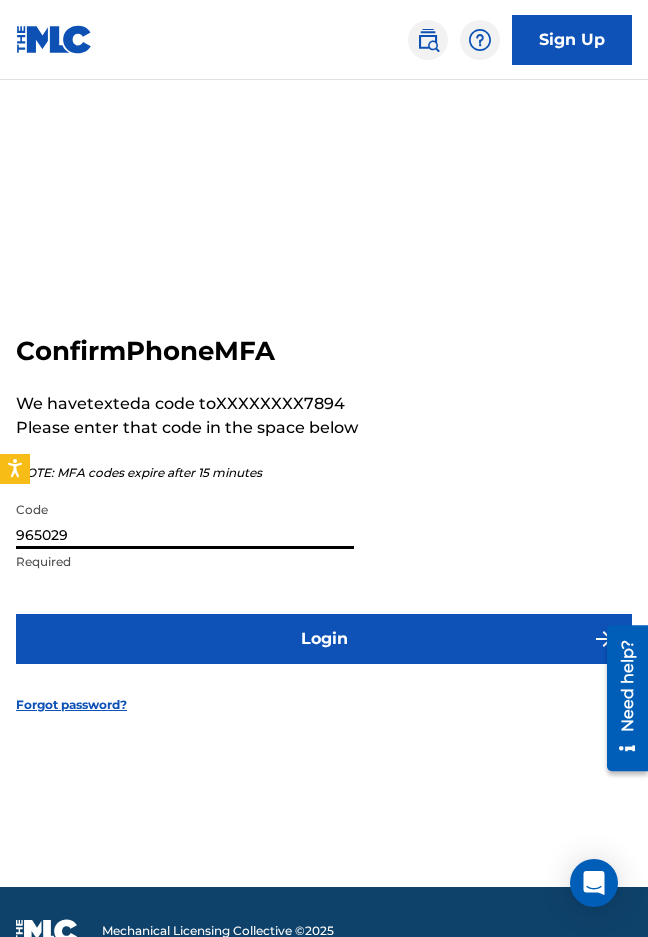 type on "965029" 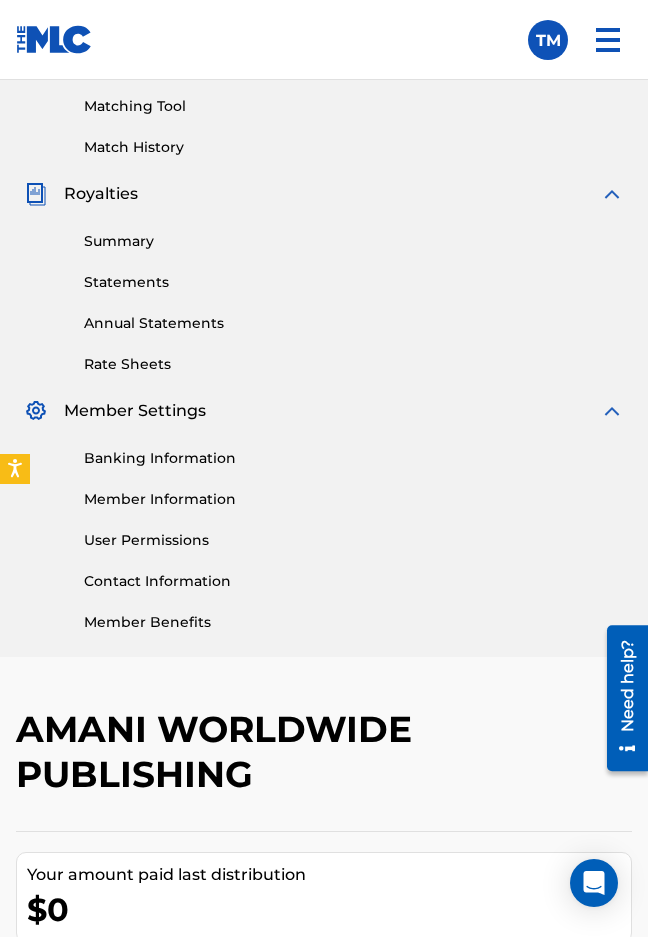 scroll, scrollTop: 522, scrollLeft: 0, axis: vertical 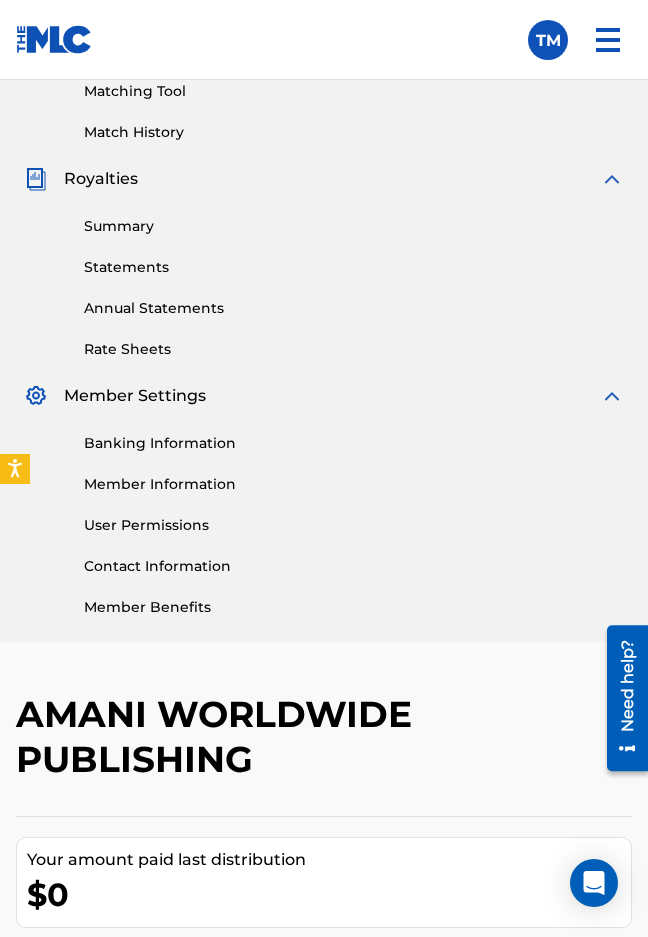 click on "Summary" at bounding box center (354, 226) 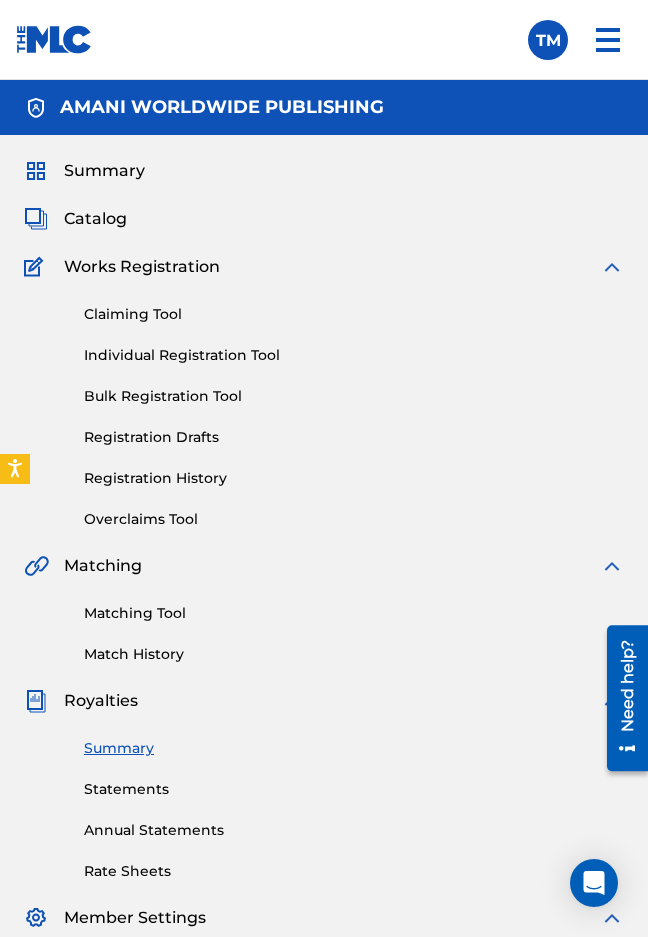 scroll, scrollTop: 0, scrollLeft: 0, axis: both 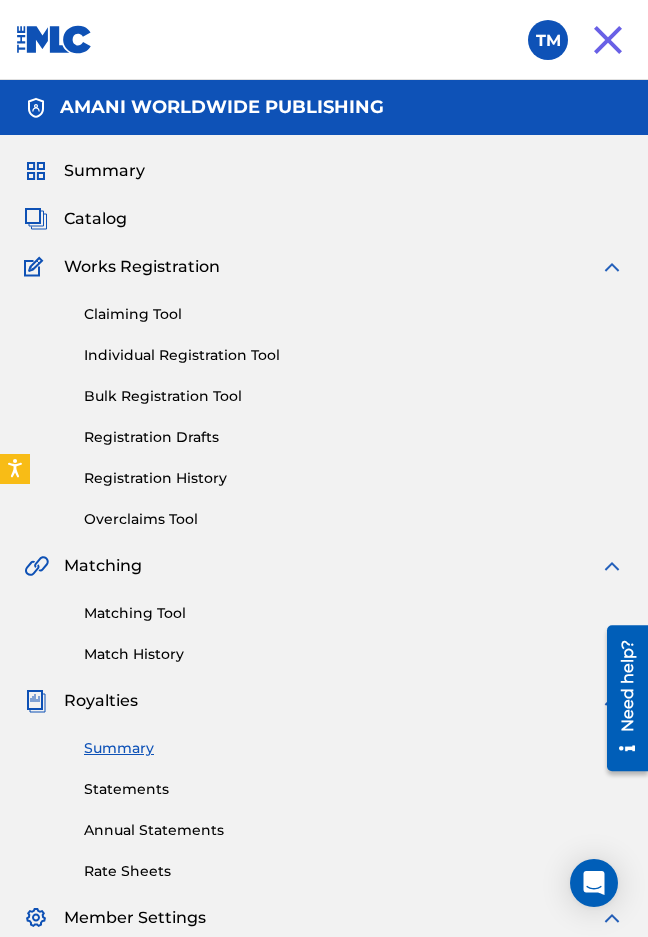click at bounding box center [608, 40] 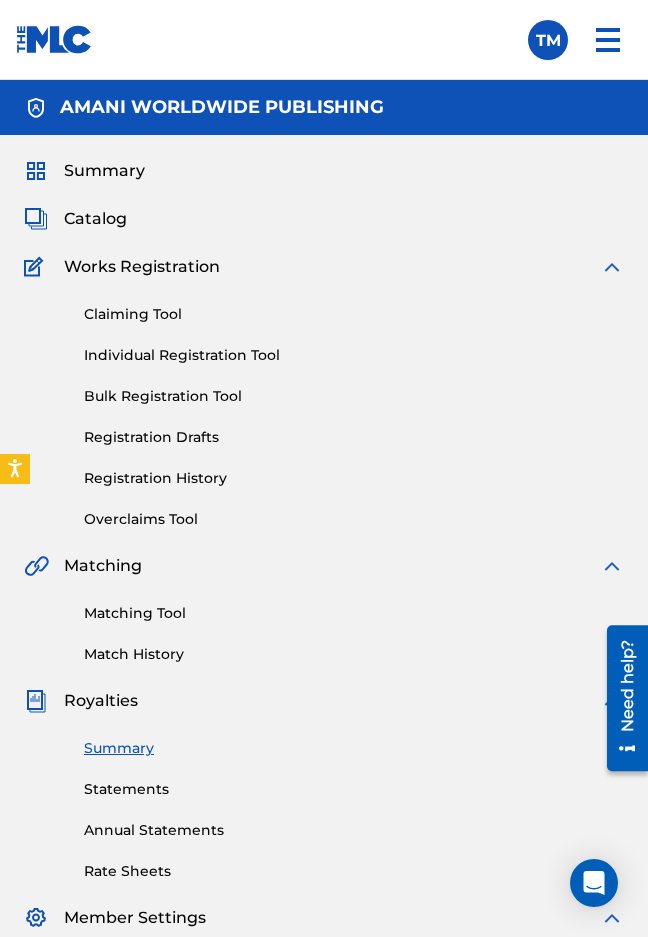 click on "Statements" at bounding box center [354, 789] 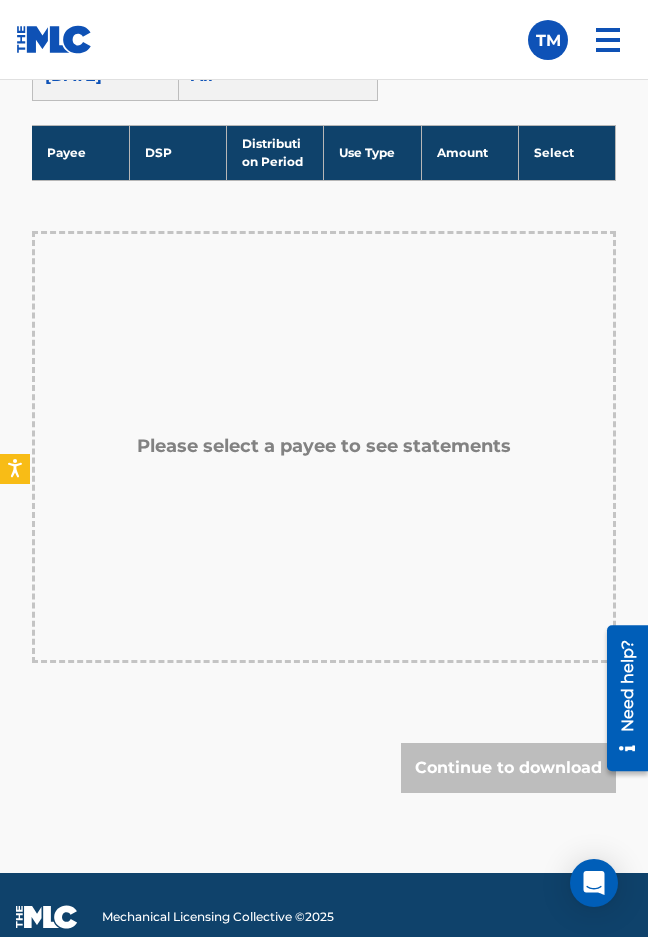scroll, scrollTop: 1662, scrollLeft: 0, axis: vertical 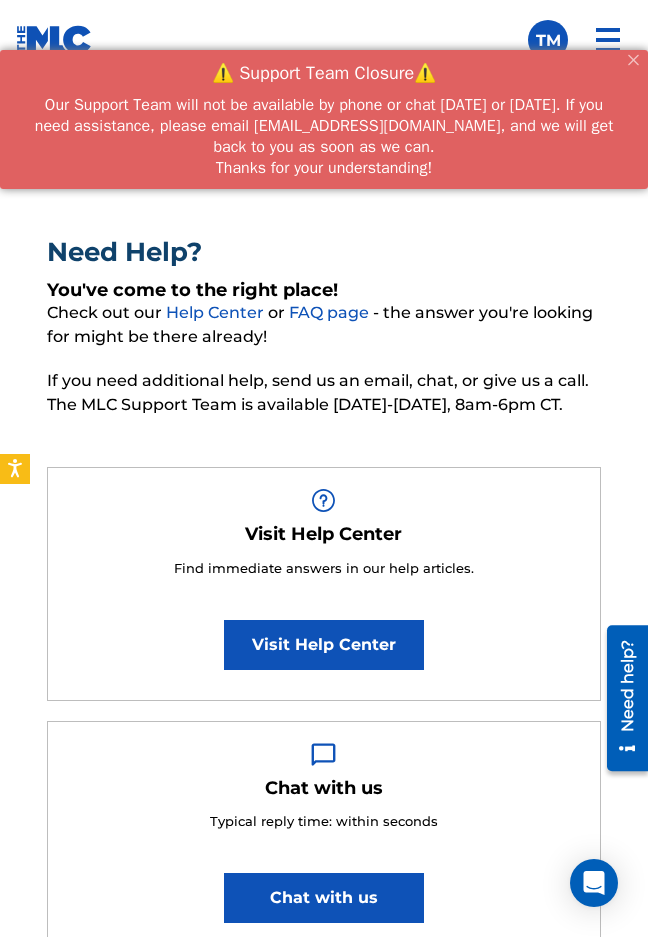 click on "⚠️ Support Team Closure⚠️
Our Support Team will not be available by phone or chat [DATE] or [DATE]. If you need assistance, please email [EMAIL_ADDRESS][DOMAIN_NAME], and we will get back to you as soon as we can.  Thanks for your understanding!" at bounding box center (324, 119) 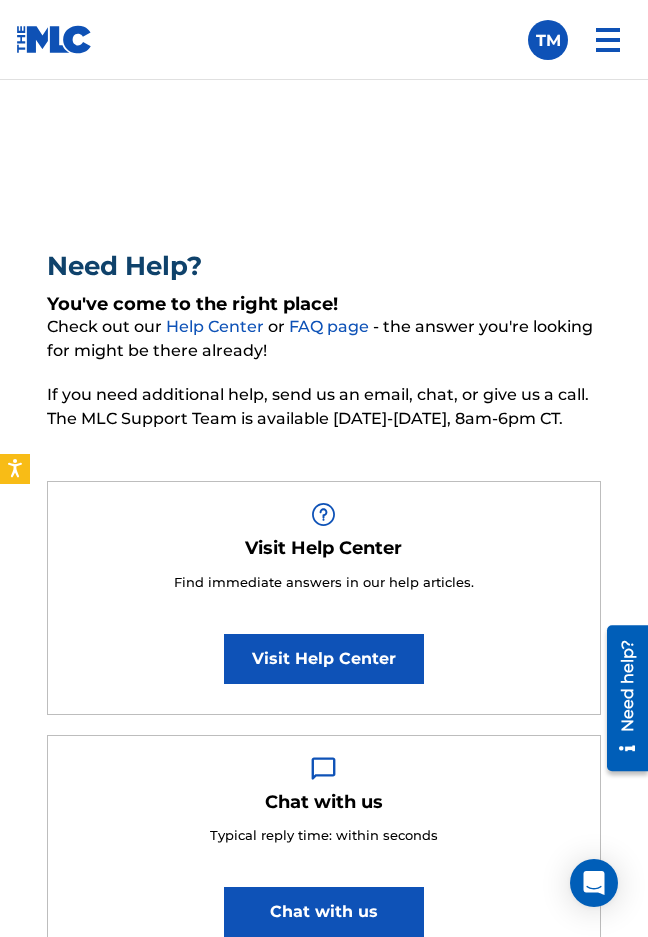 scroll, scrollTop: 0, scrollLeft: 0, axis: both 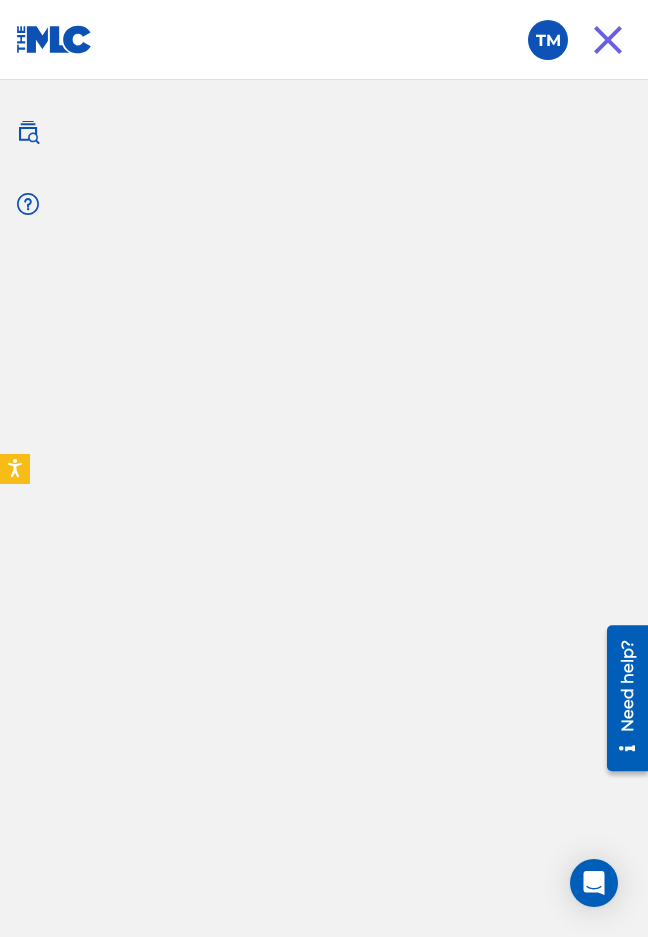 click at bounding box center [608, 40] 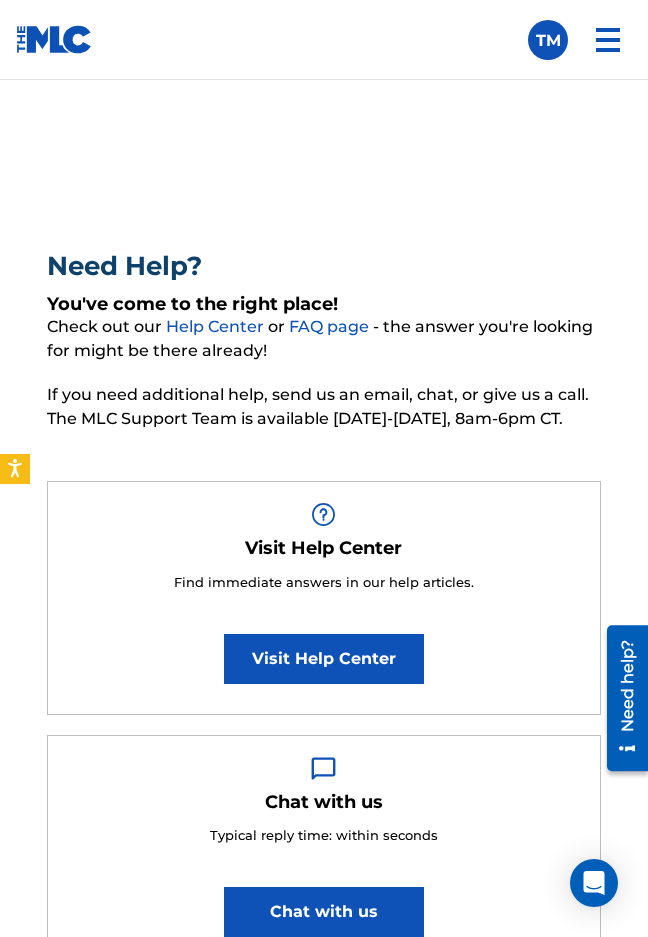 click at bounding box center [54, 39] 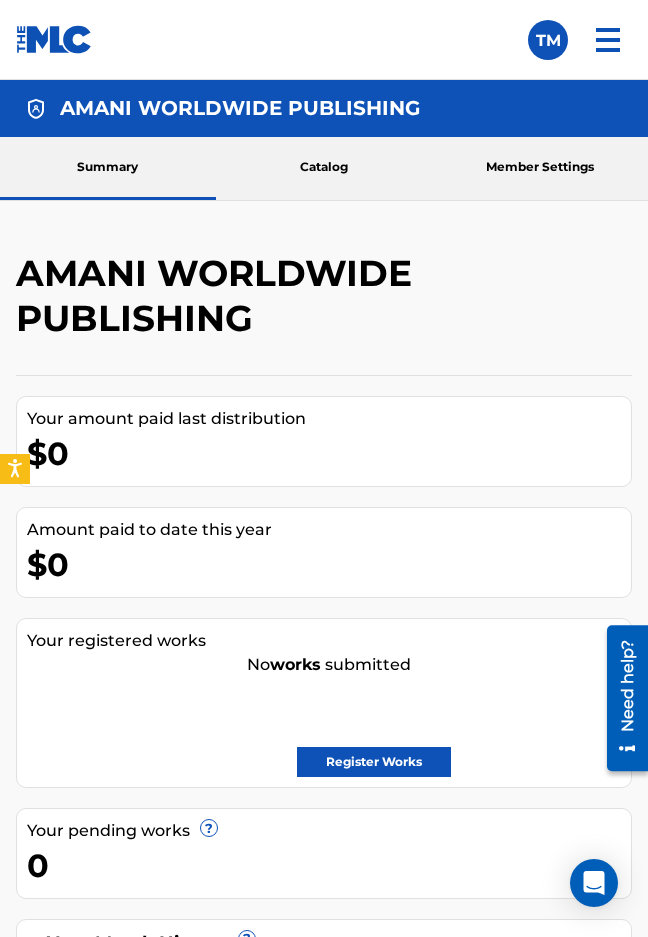 click on "Catalog" at bounding box center (324, 168) 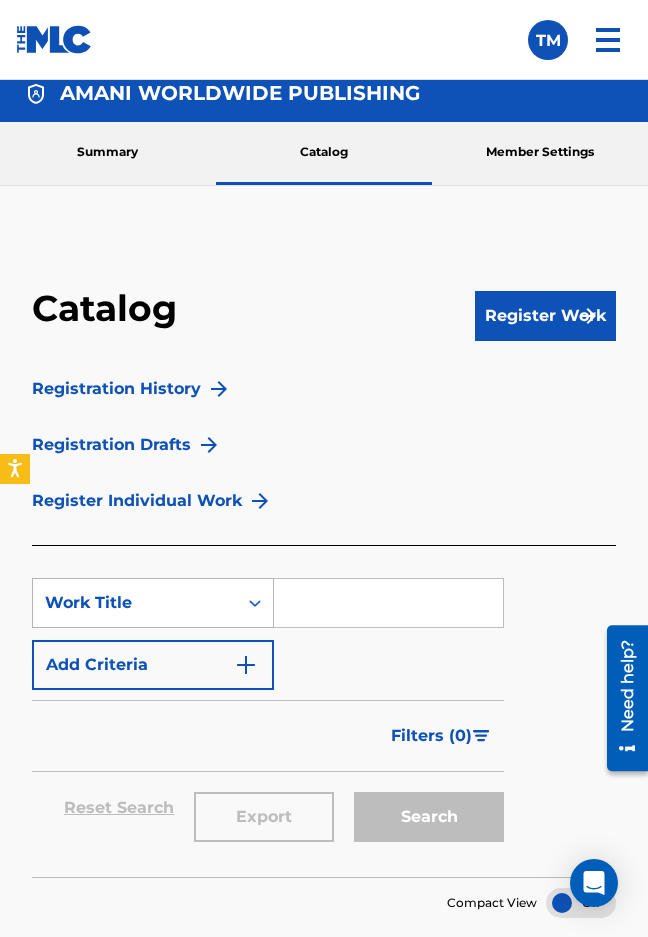 scroll, scrollTop: 20, scrollLeft: 0, axis: vertical 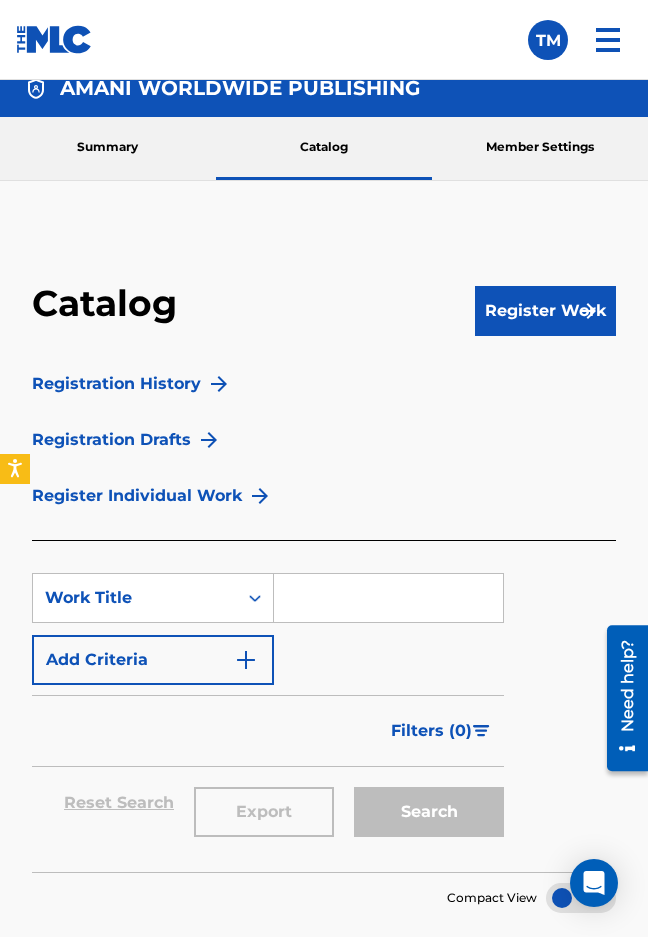 click on "Registration History" at bounding box center (116, 384) 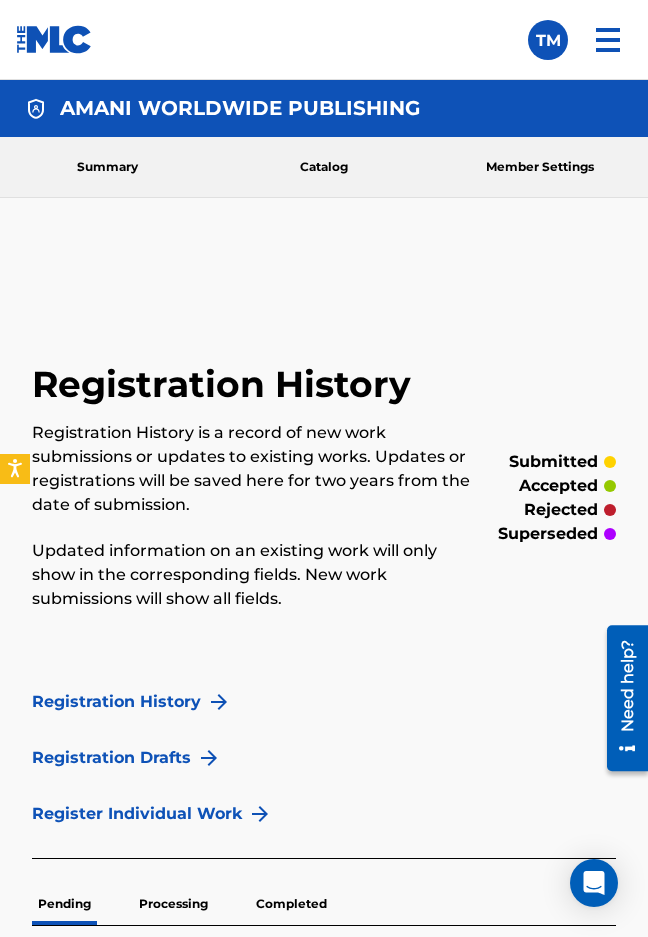 scroll, scrollTop: 0, scrollLeft: 0, axis: both 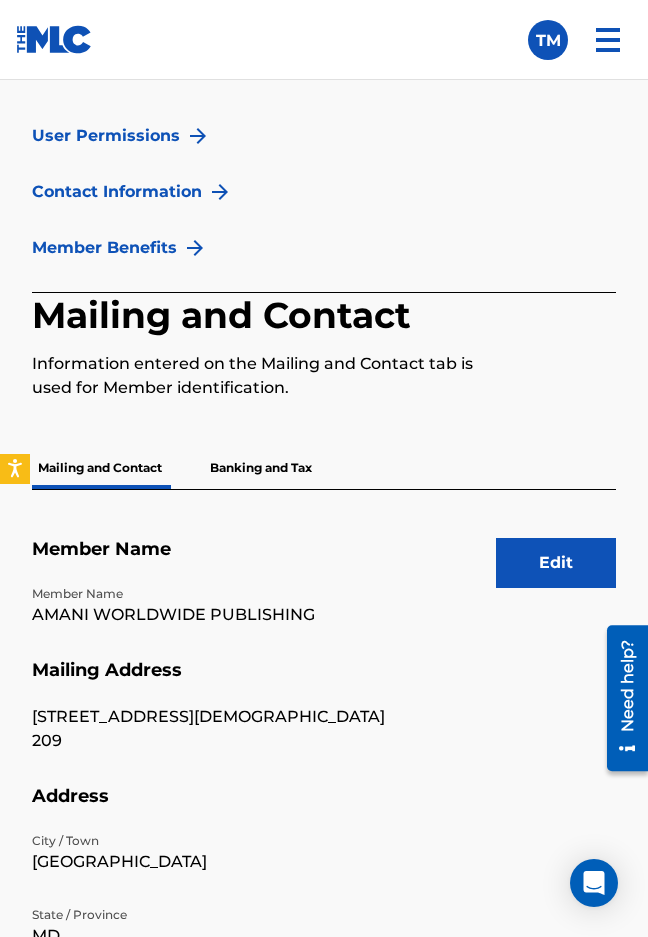 click on "Banking and Tax" at bounding box center [261, 468] 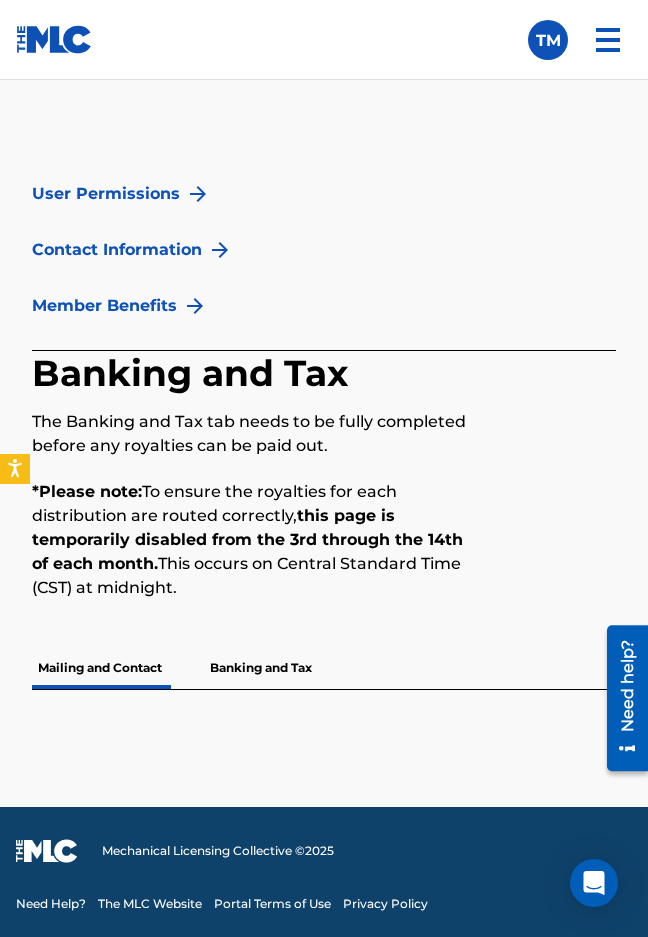 scroll, scrollTop: 0, scrollLeft: 0, axis: both 